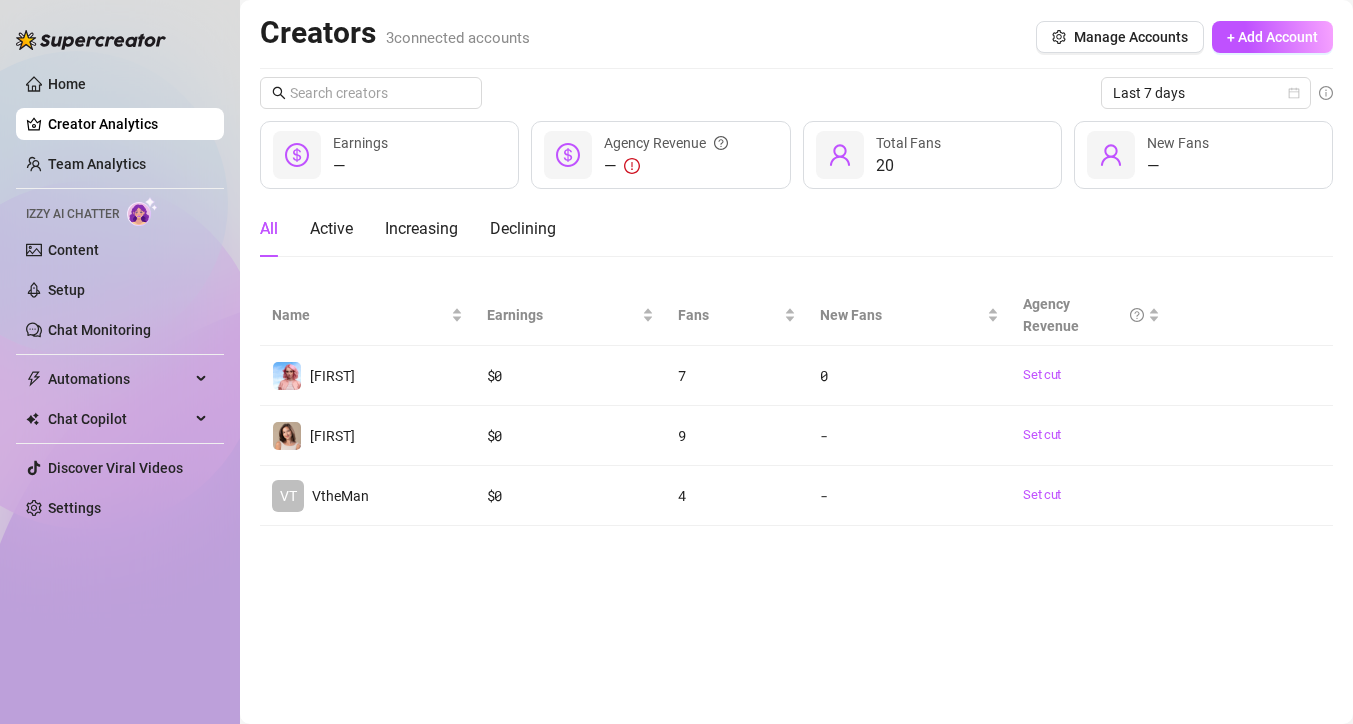 scroll, scrollTop: 0, scrollLeft: 0, axis: both 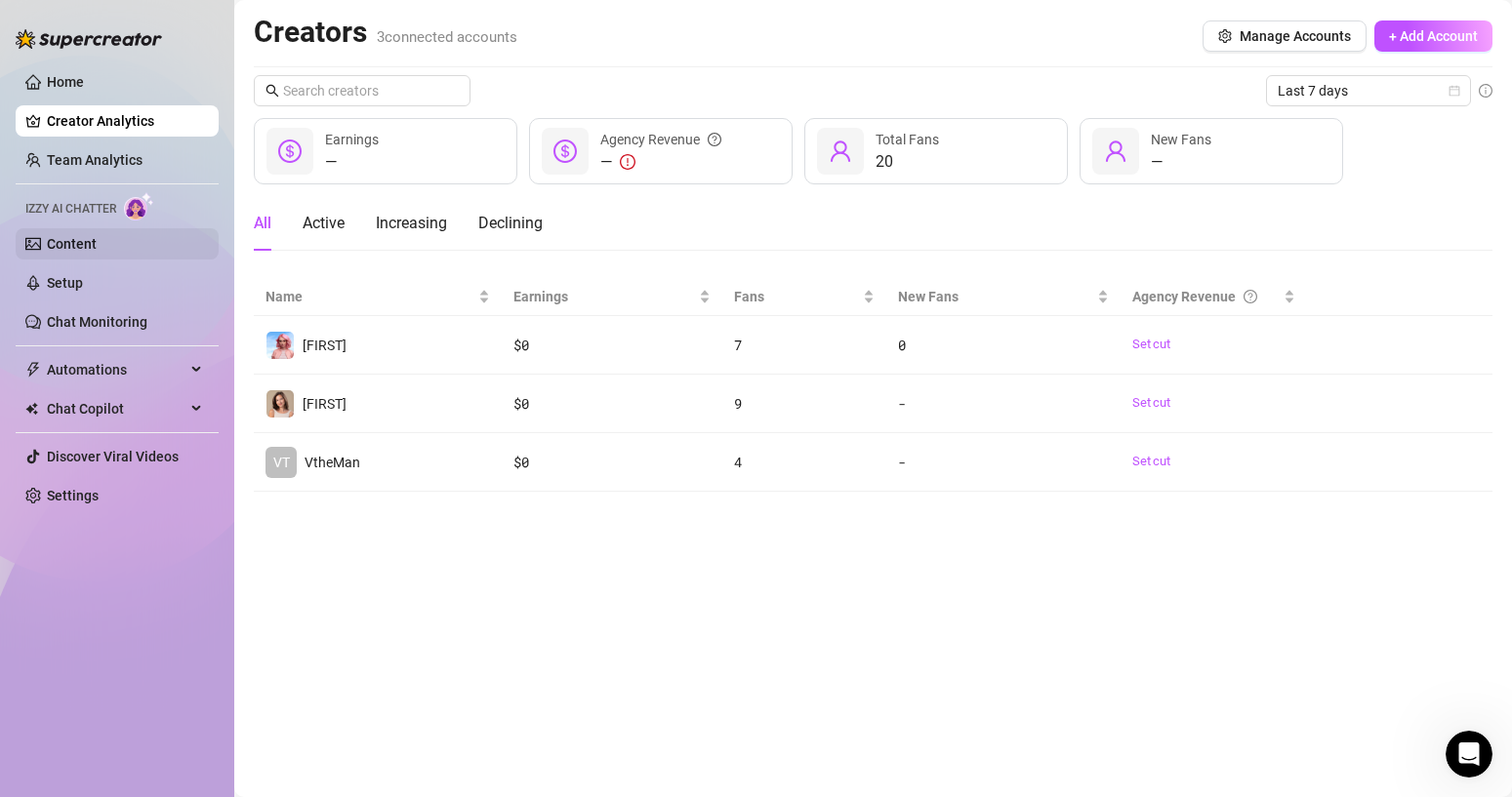 click on "Content" at bounding box center (71, 244) 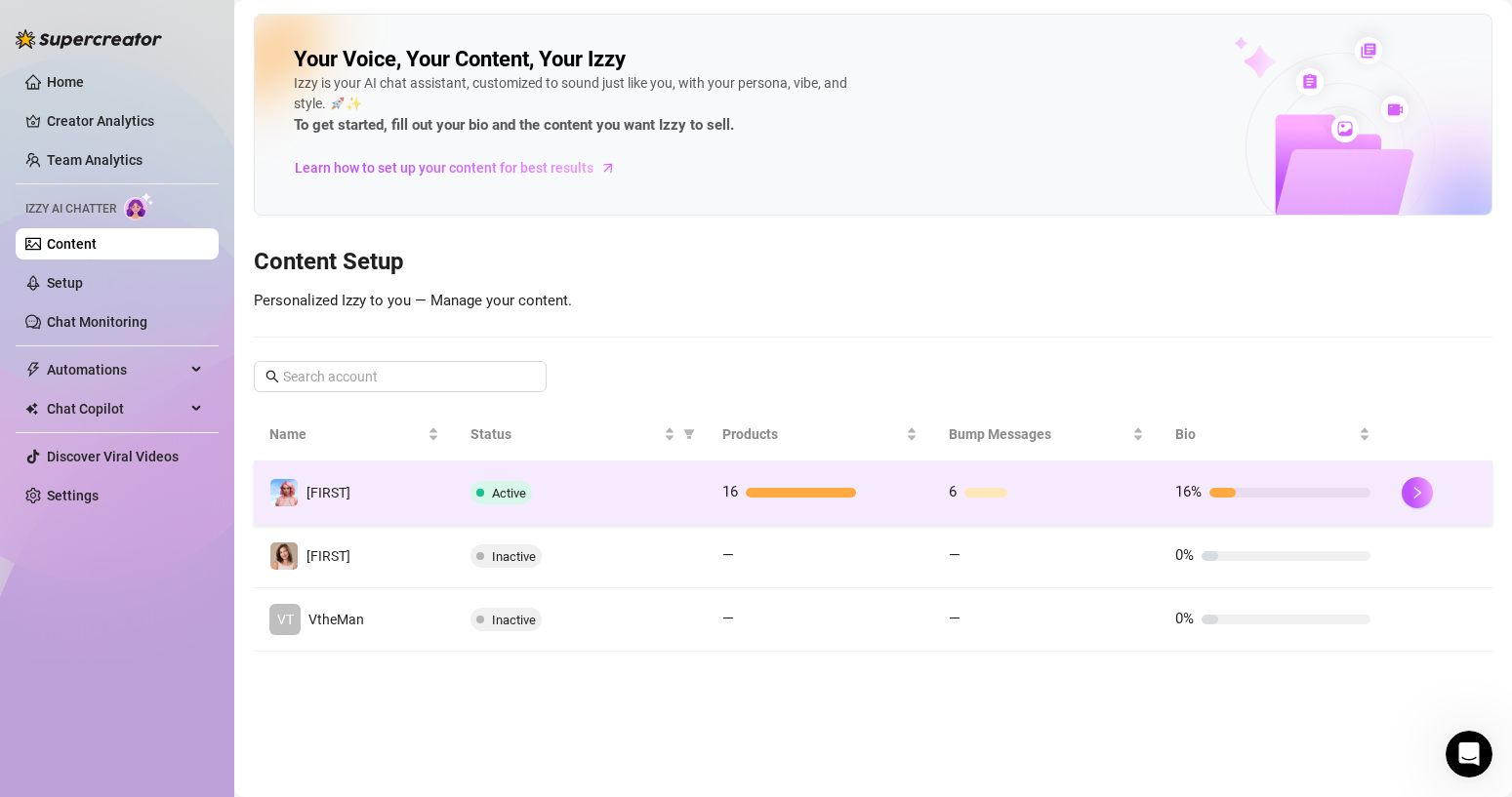 click on "16" at bounding box center (820, 493) 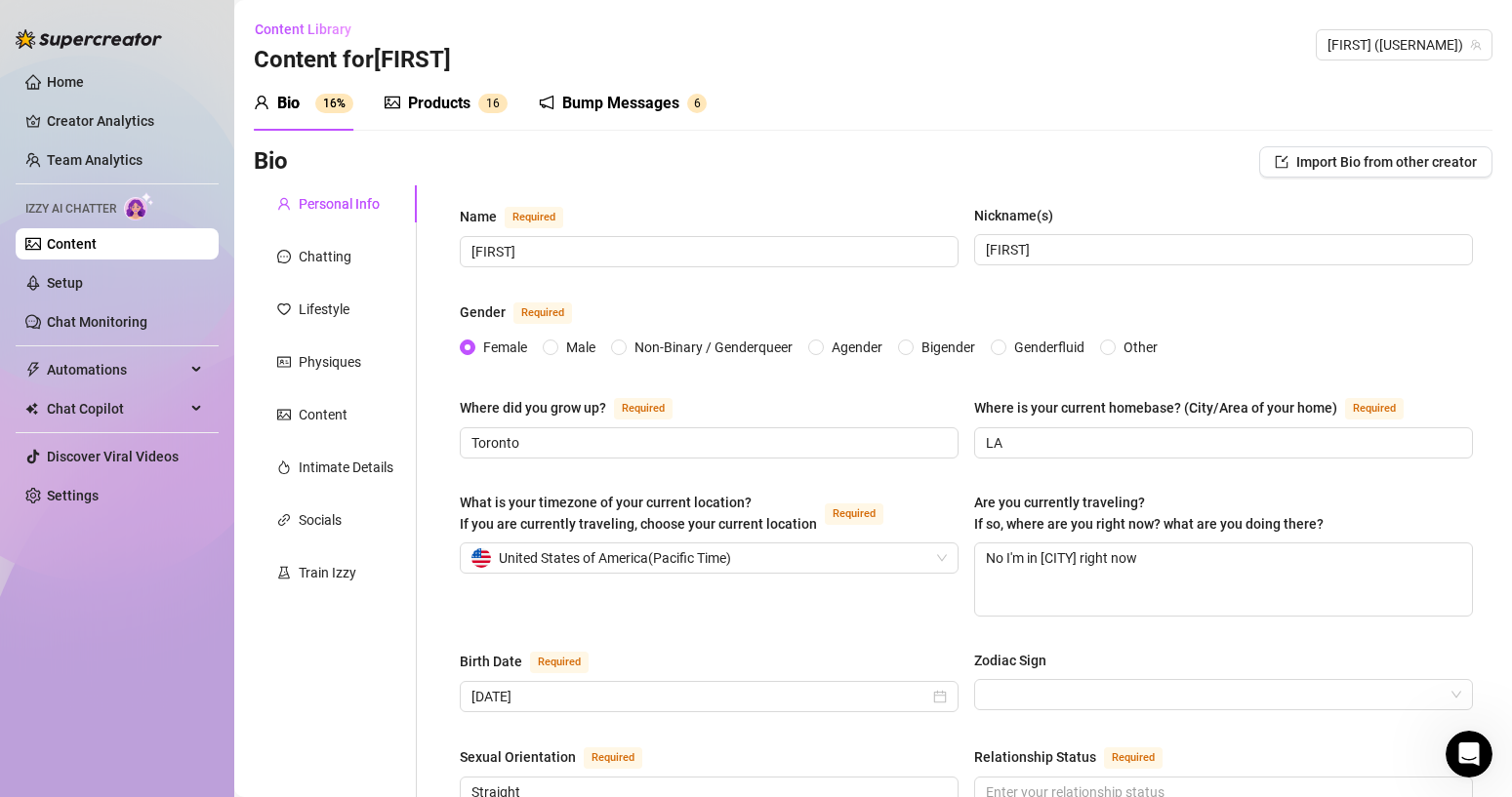 click on "Products" at bounding box center (439, 103) 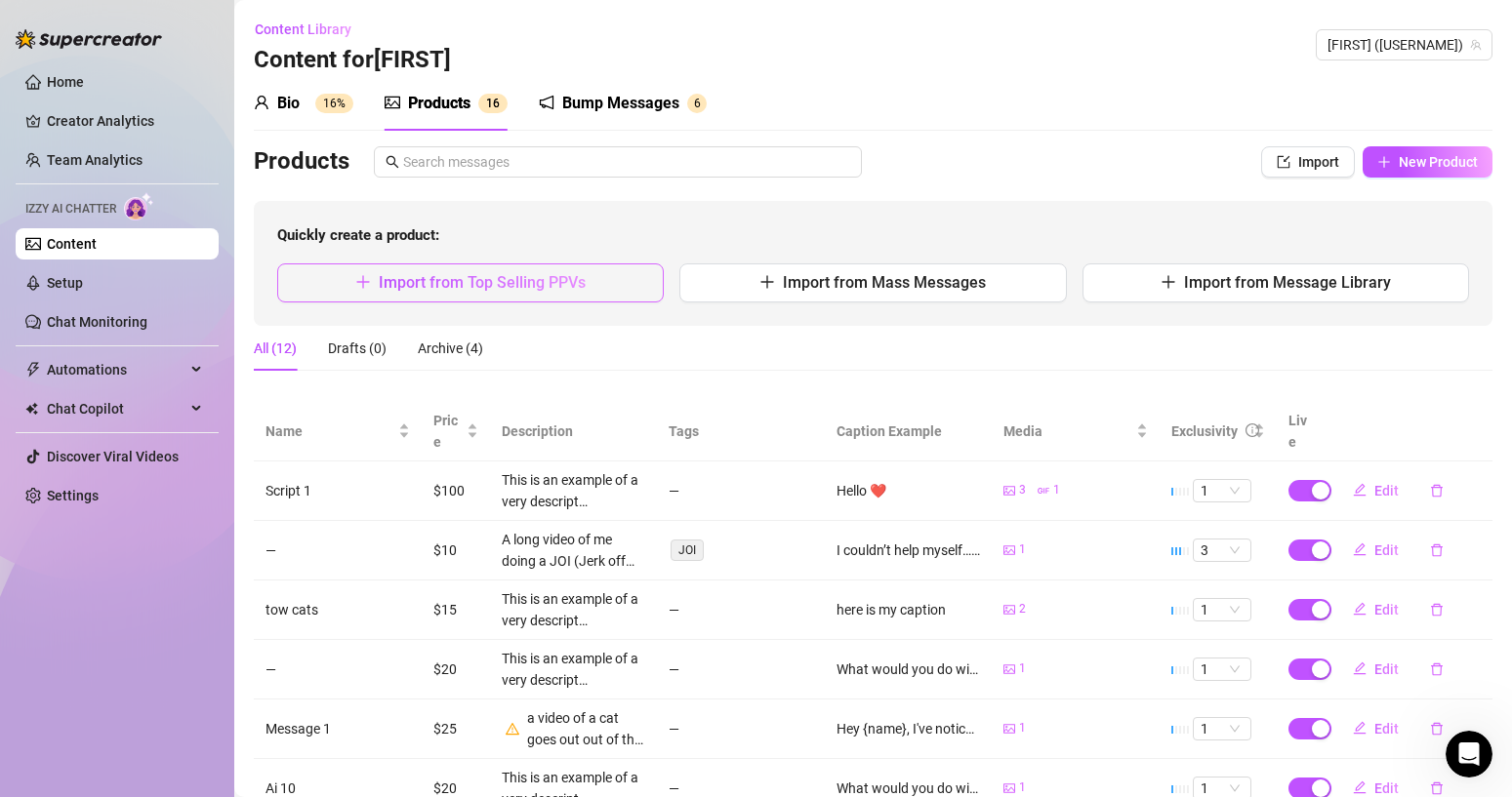 click on "Import from Top Selling PPVs" at bounding box center (482, 282) 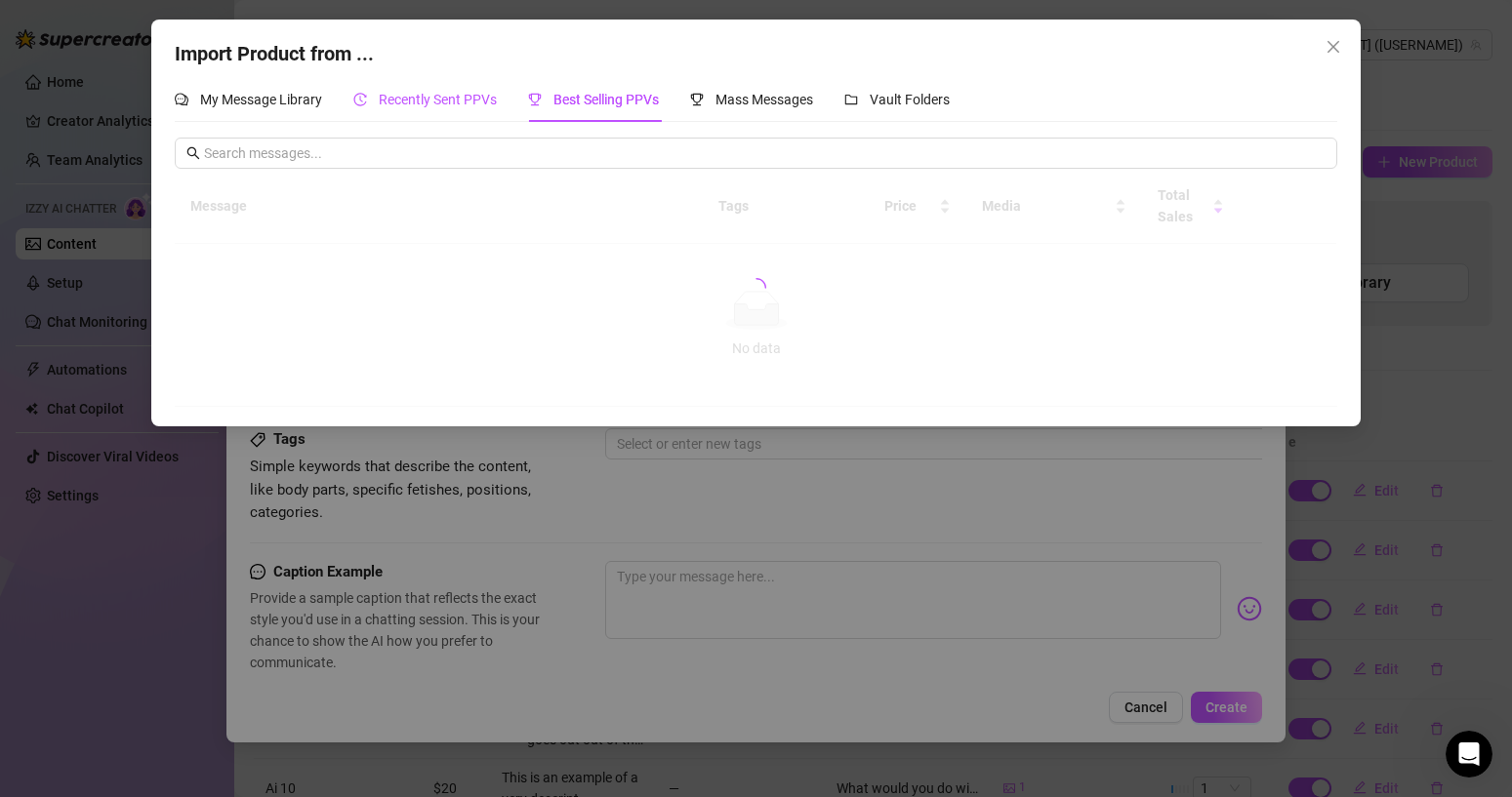 click on "Recently Sent PPVs" at bounding box center [437, 100] 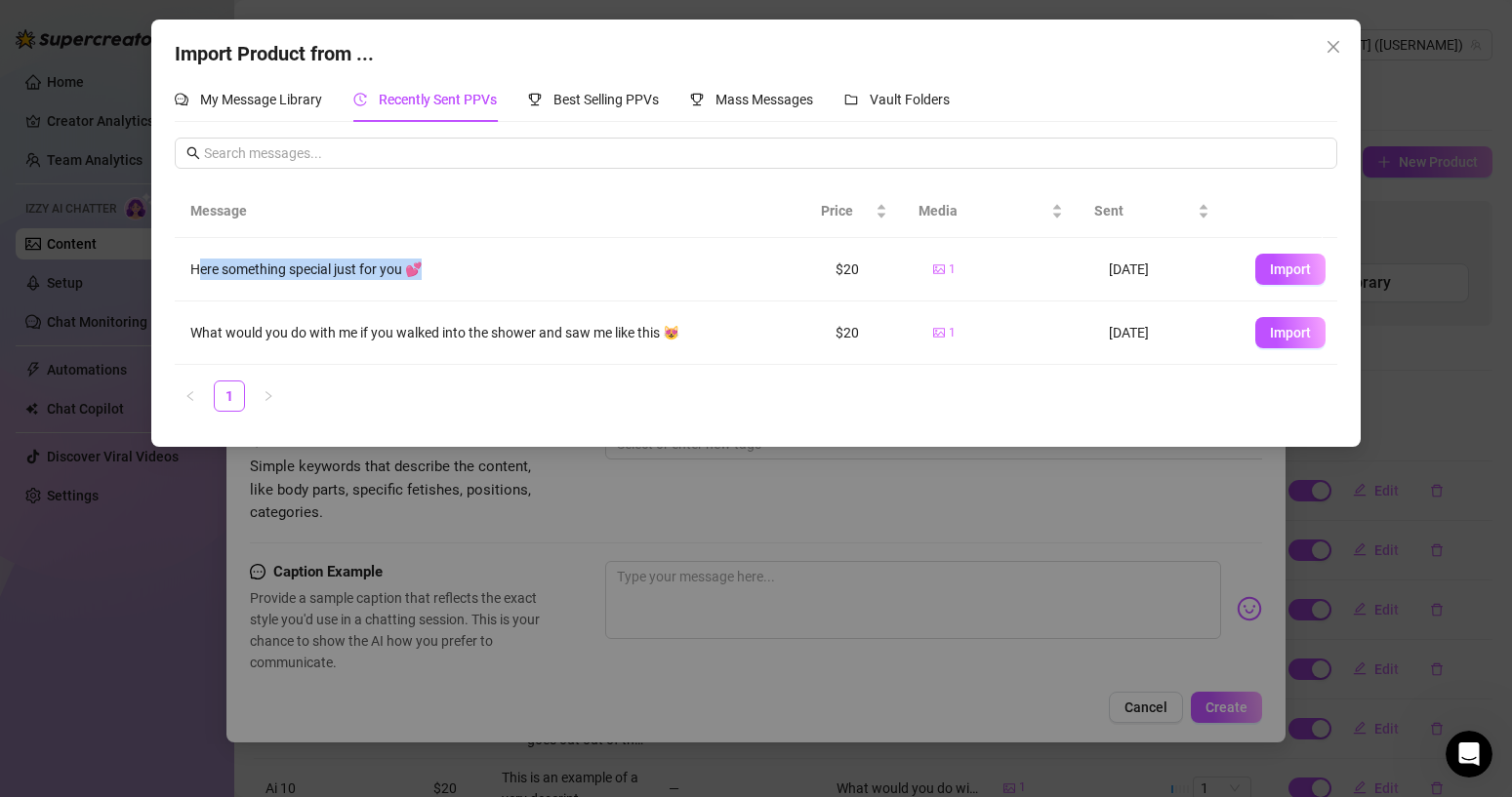 drag, startPoint x: 234, startPoint y: 266, endPoint x: 459, endPoint y: 272, distance: 225.07999 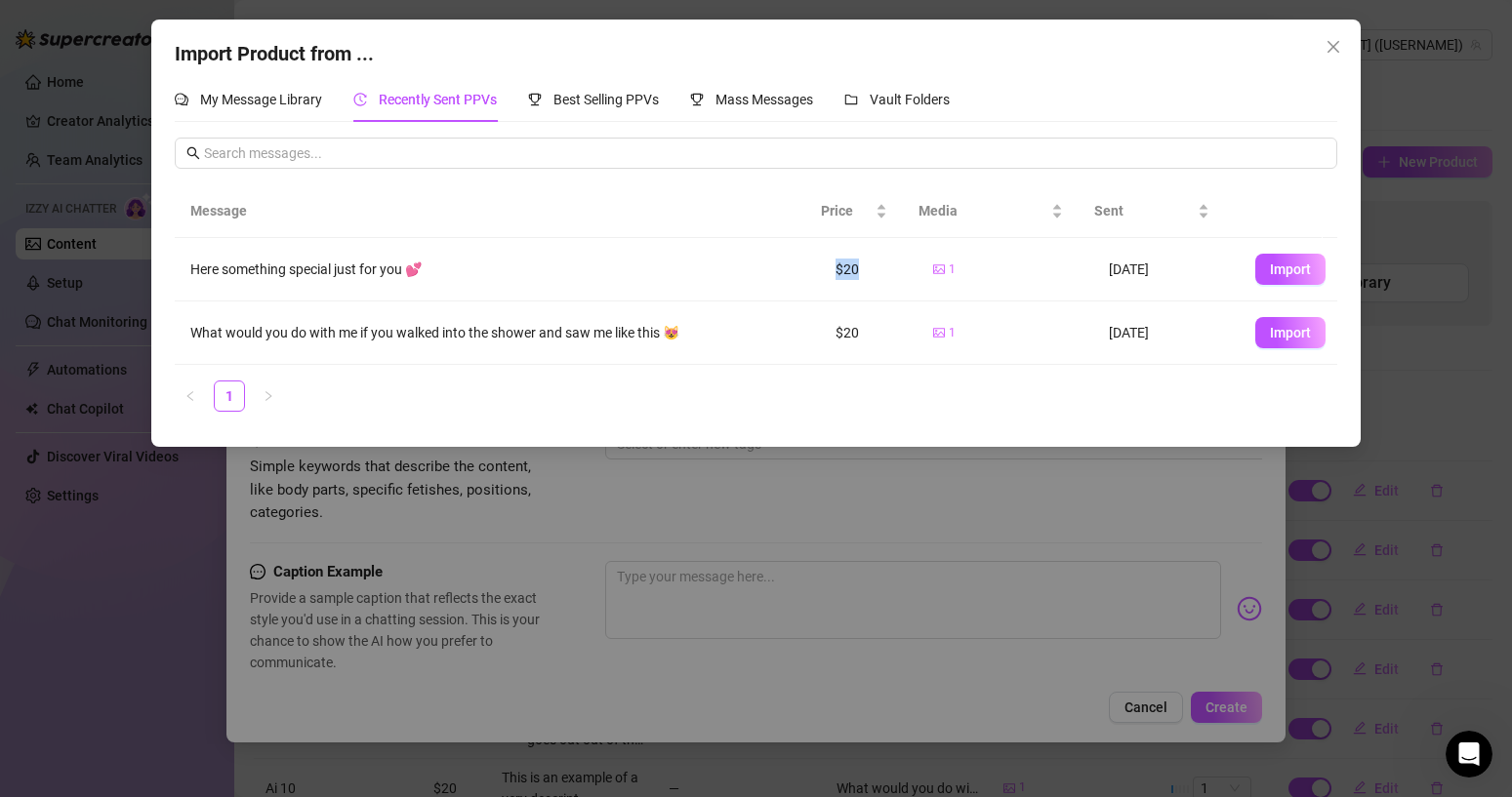 drag, startPoint x: 861, startPoint y: 263, endPoint x: 852, endPoint y: 273, distance: 13.453624 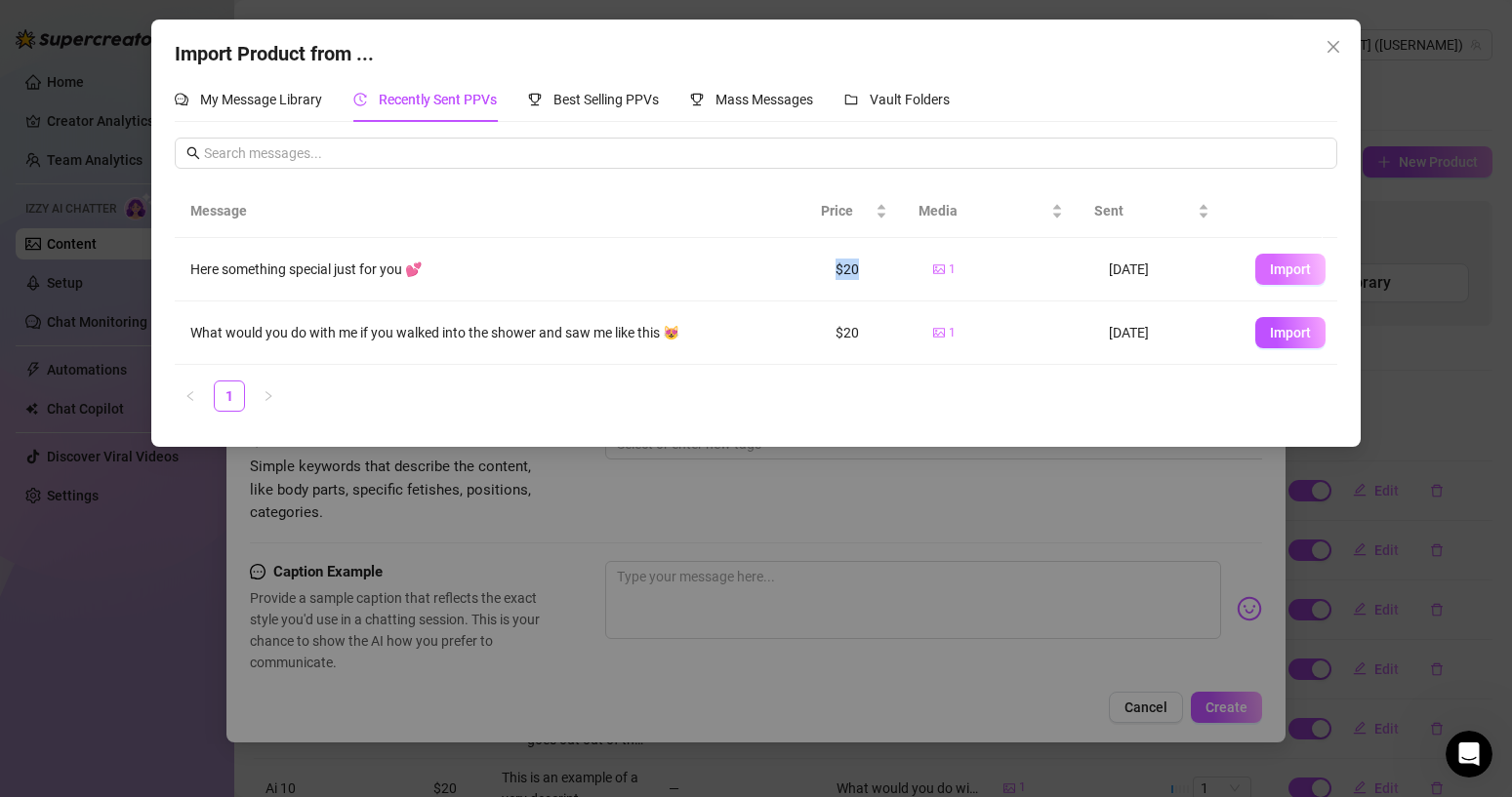 click on "Import" at bounding box center (1290, 269) 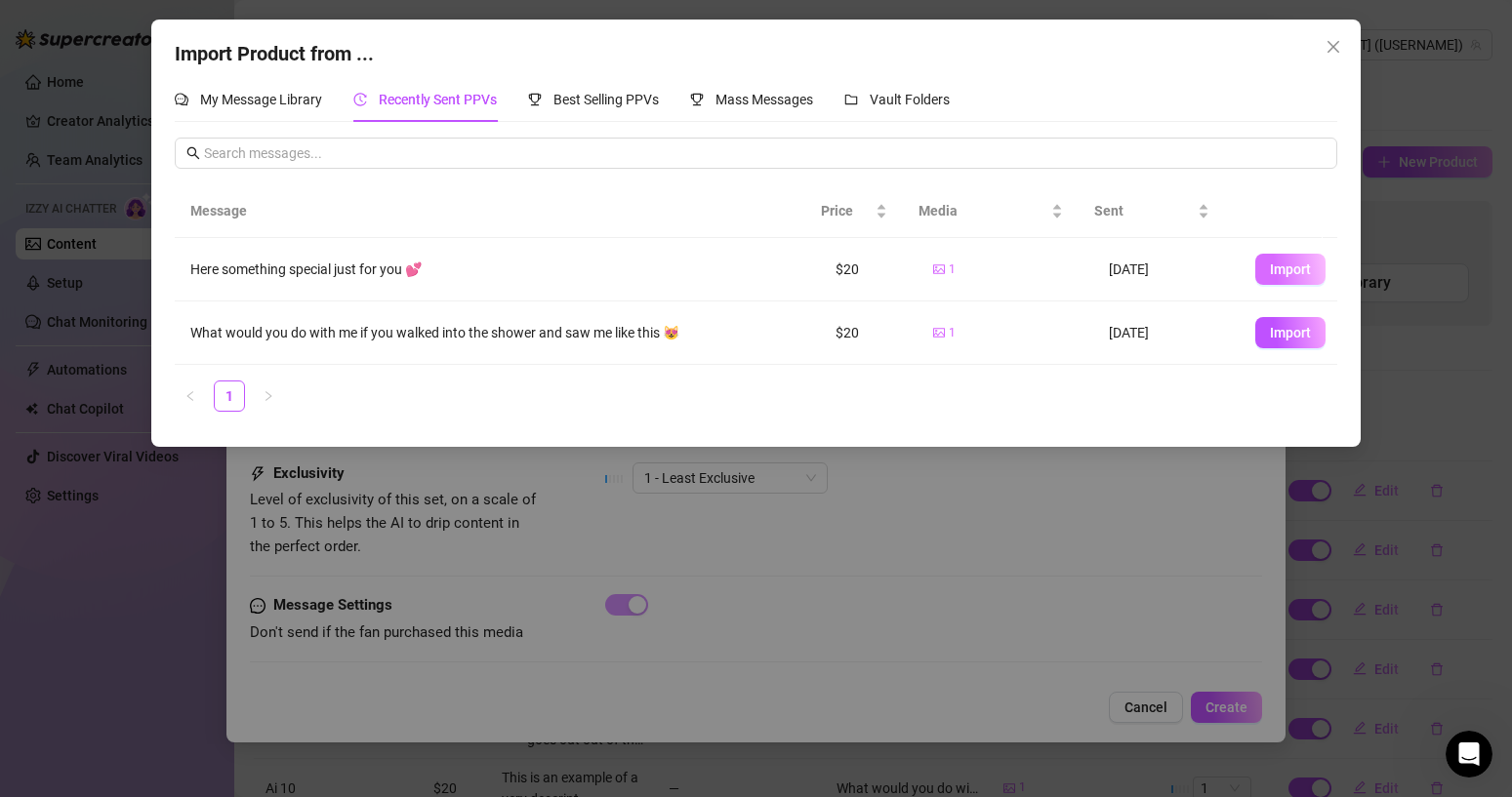 type on "Here something special just for you 💕" 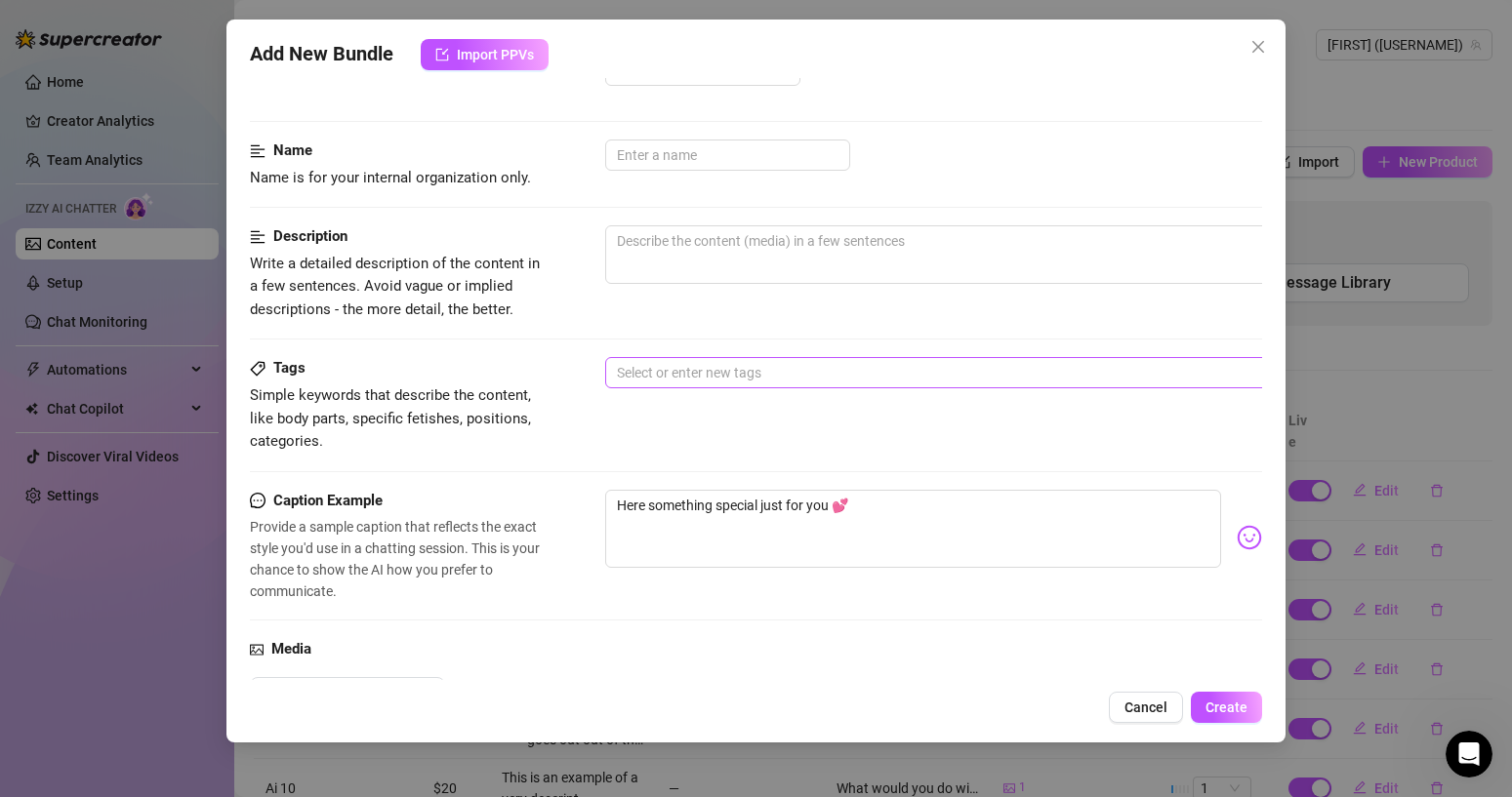 scroll, scrollTop: 69, scrollLeft: 0, axis: vertical 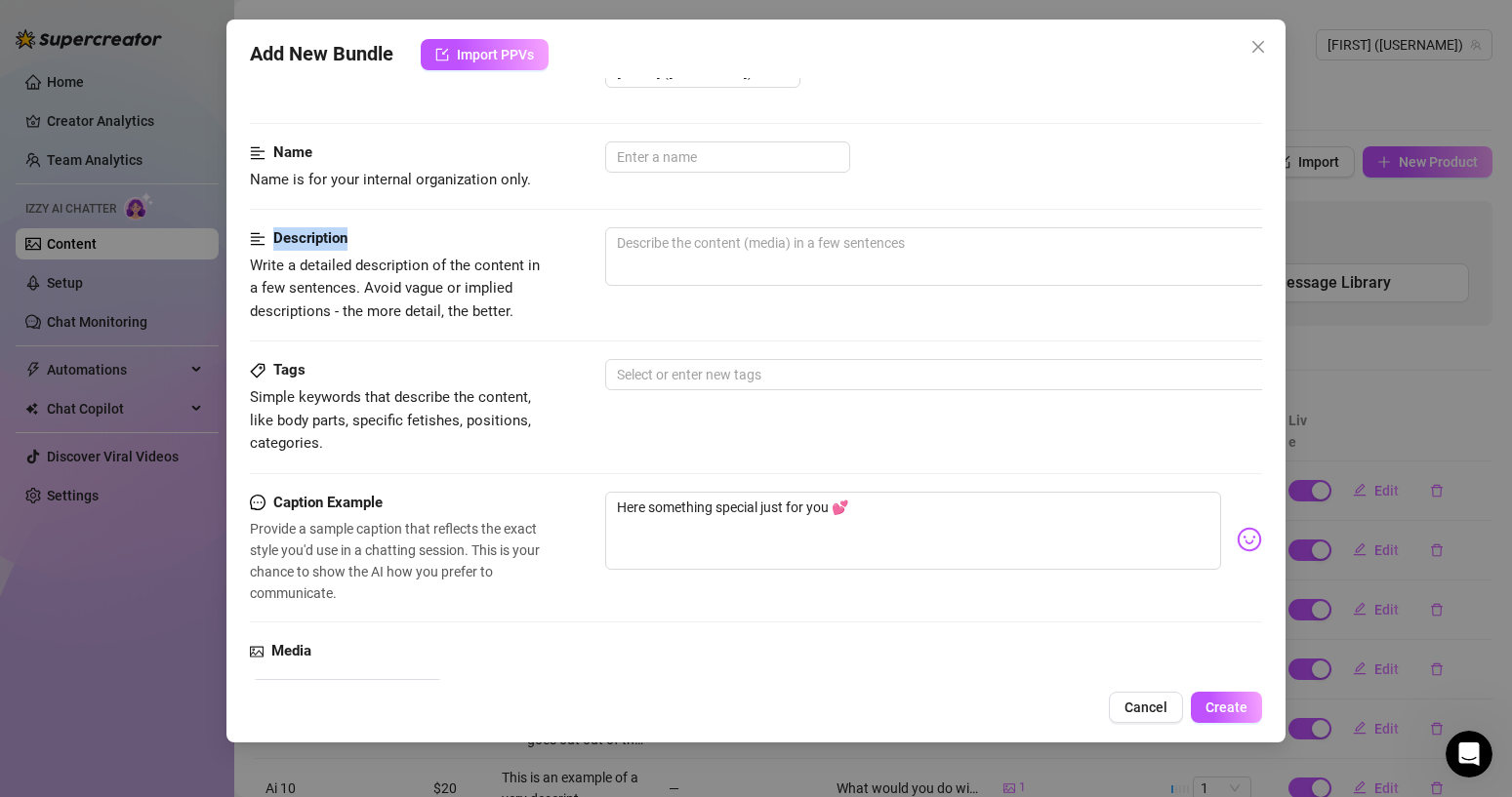 drag, startPoint x: 352, startPoint y: 237, endPoint x: 269, endPoint y: 236, distance: 83.00602 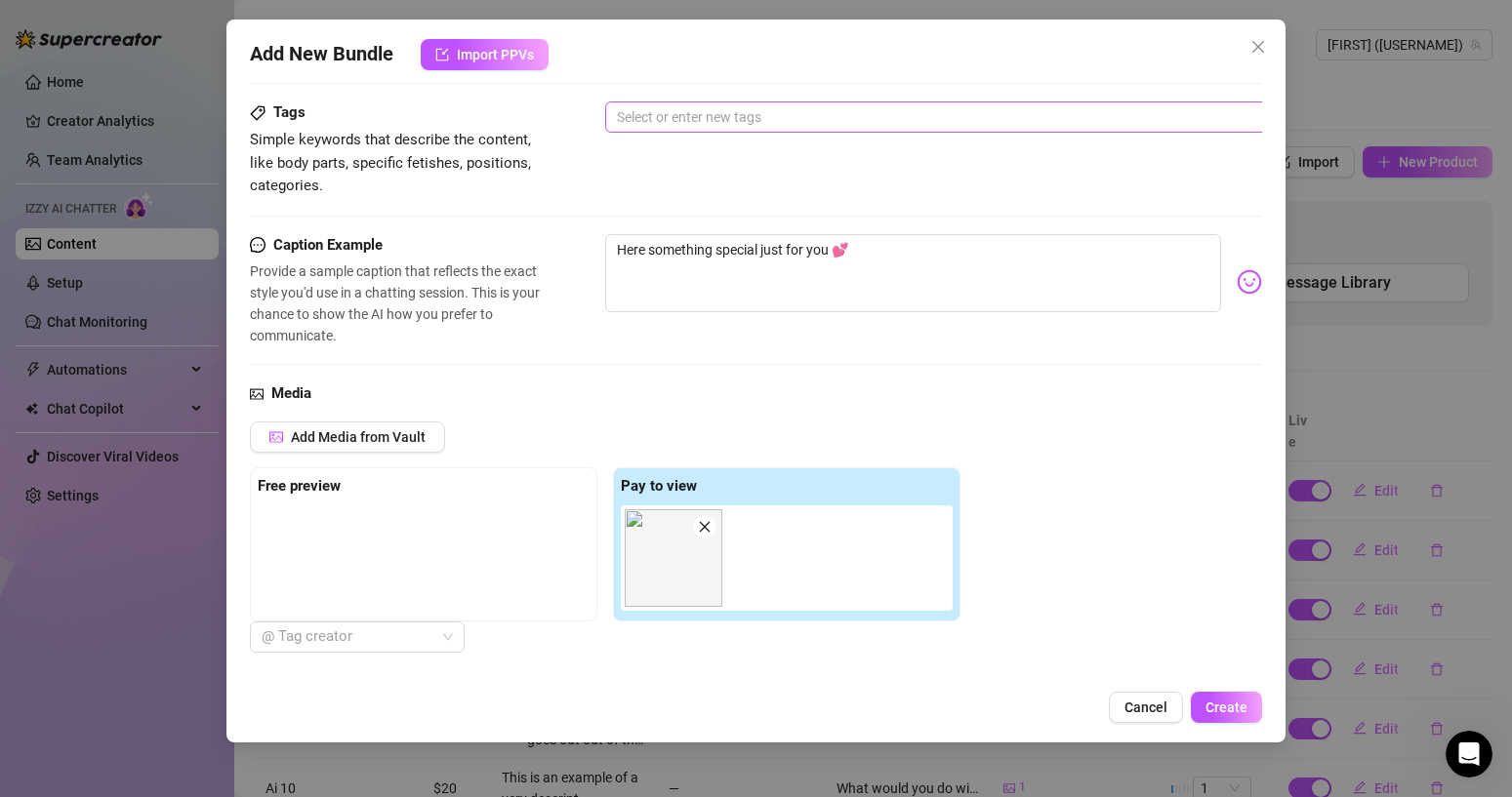 scroll, scrollTop: 631, scrollLeft: 0, axis: vertical 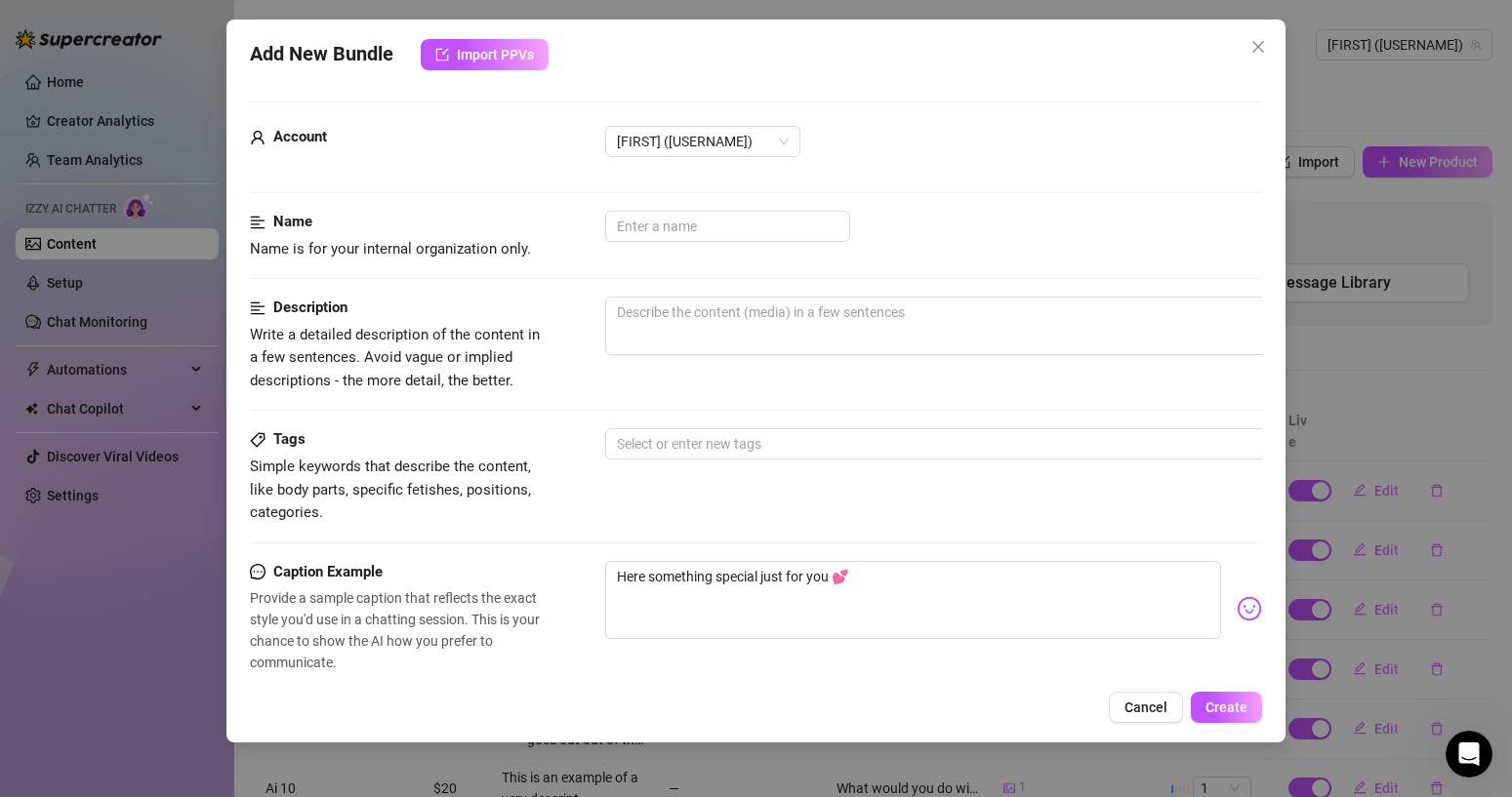 click on "Name Name is for your internal organization only." at bounding box center [756, 235] 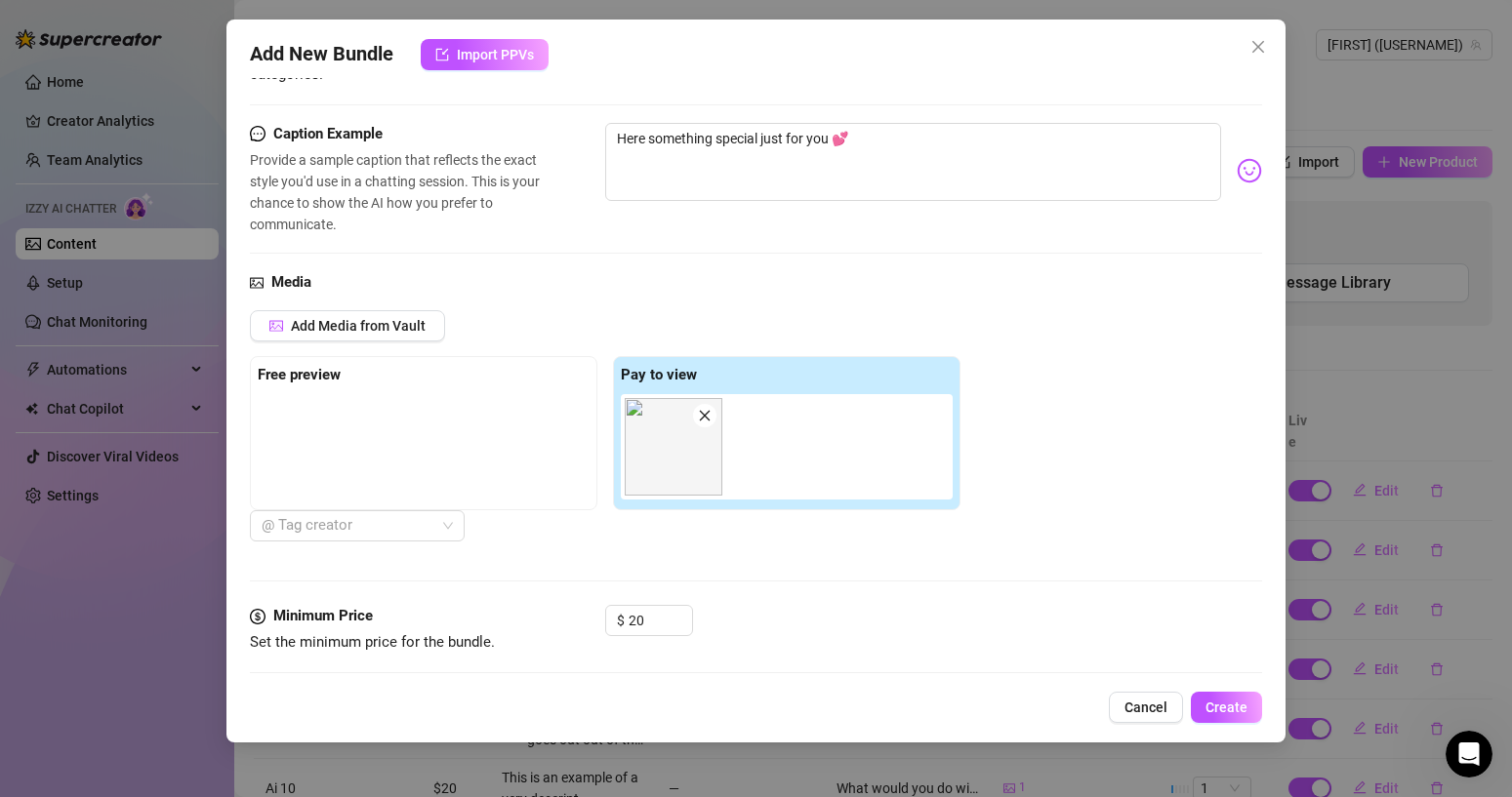 scroll, scrollTop: 456, scrollLeft: 0, axis: vertical 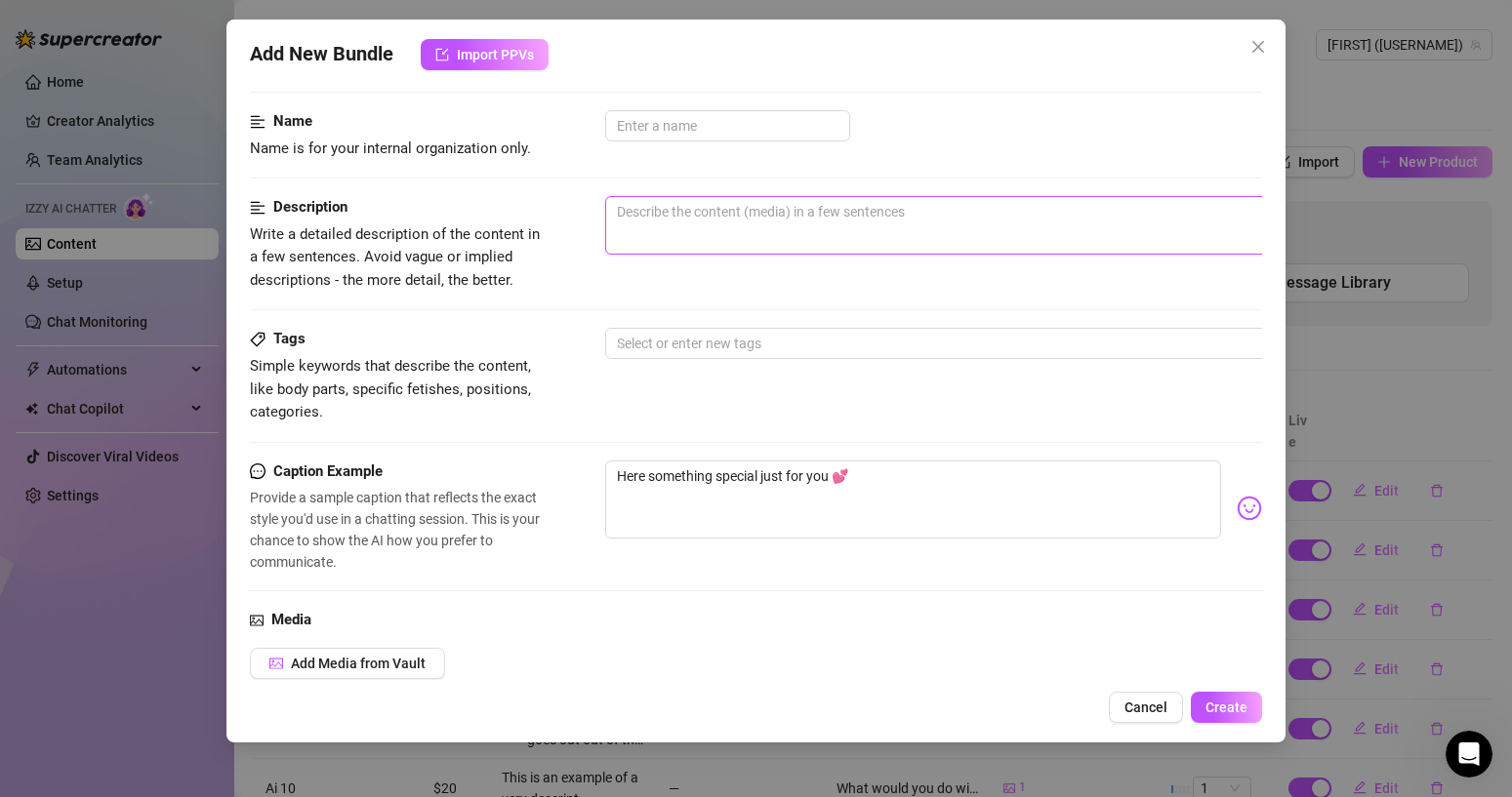 click at bounding box center [947, 225] 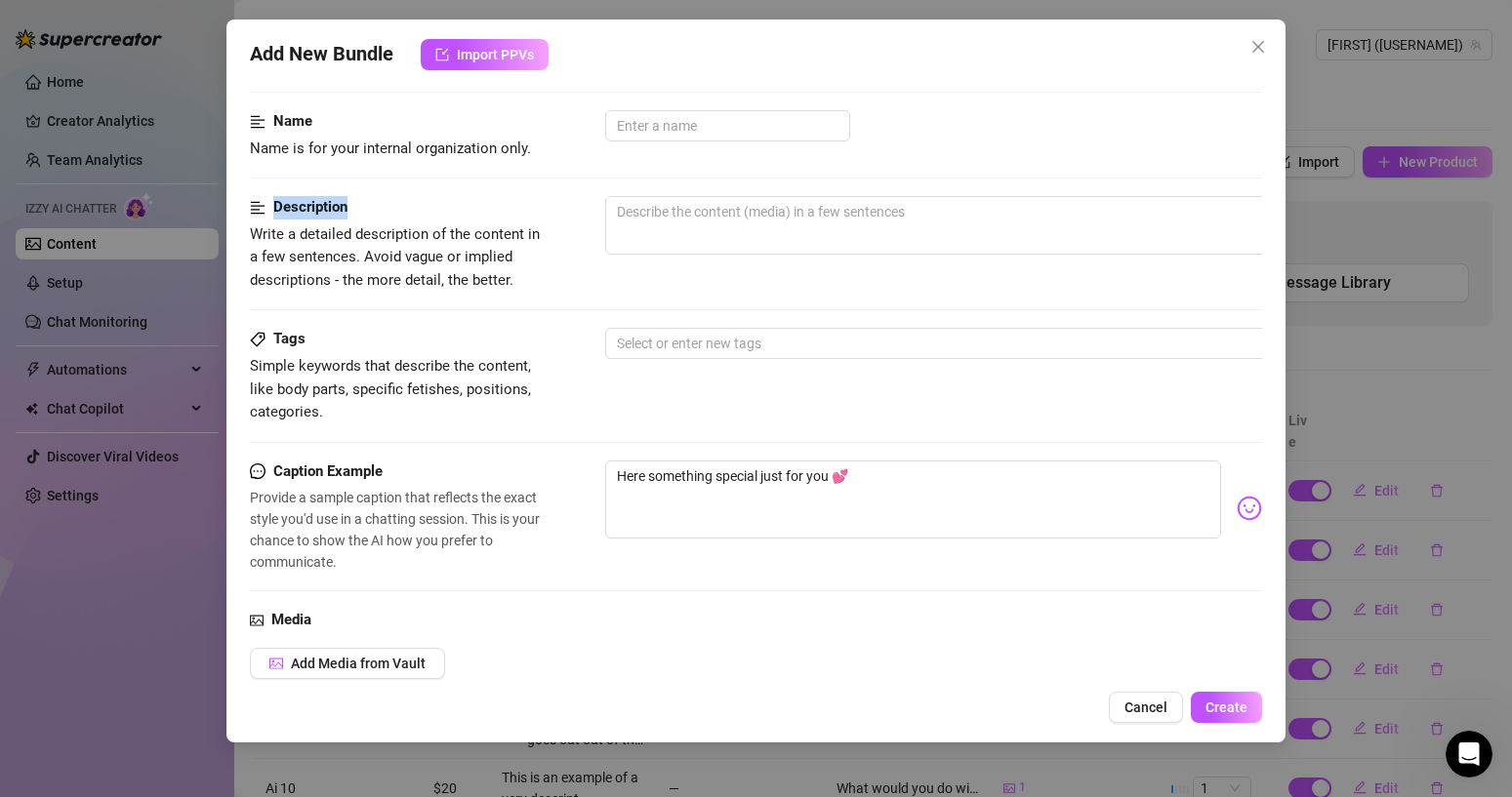 drag, startPoint x: 275, startPoint y: 199, endPoint x: 424, endPoint y: 198, distance: 149.0034 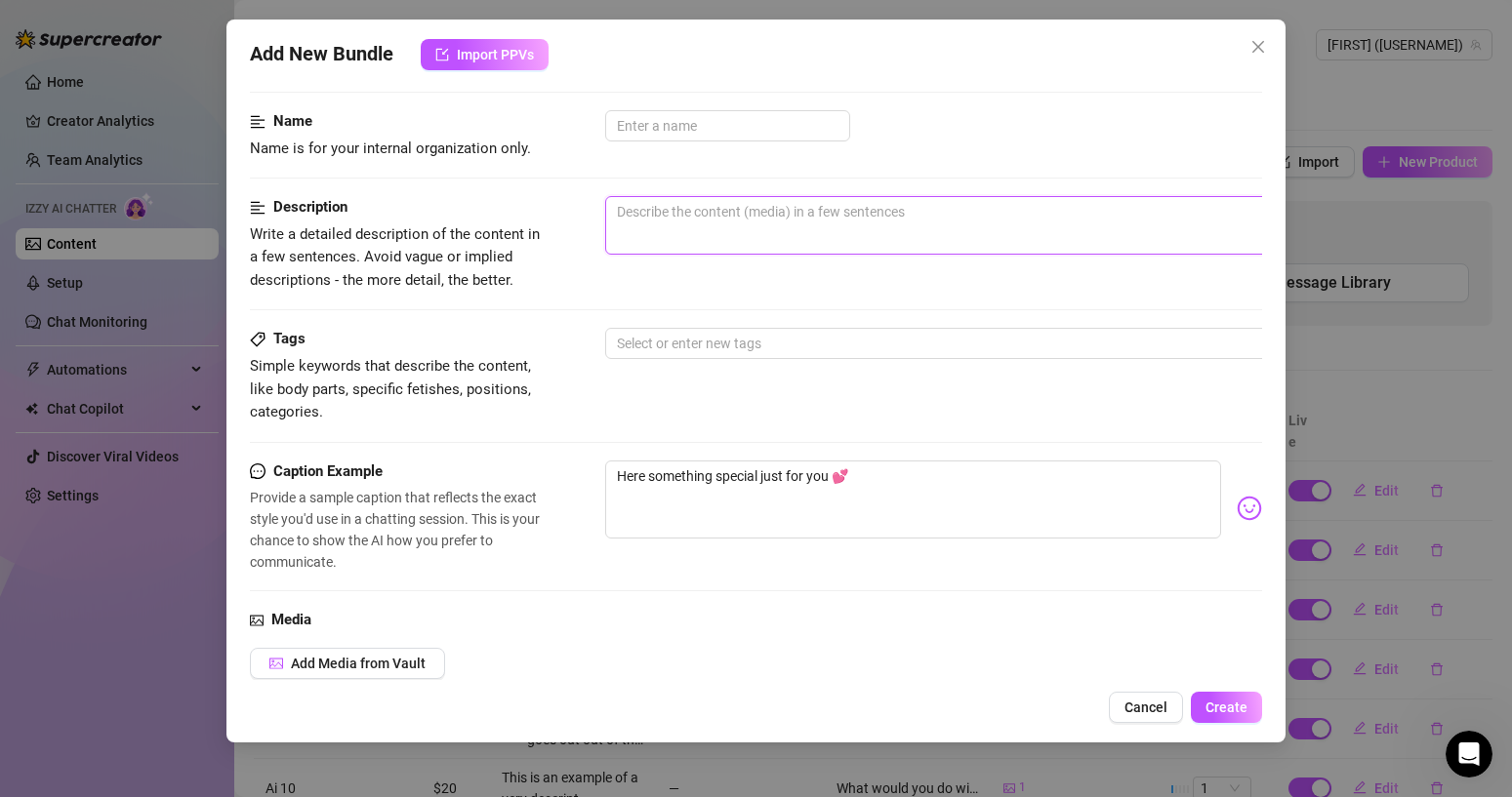 click at bounding box center (947, 225) 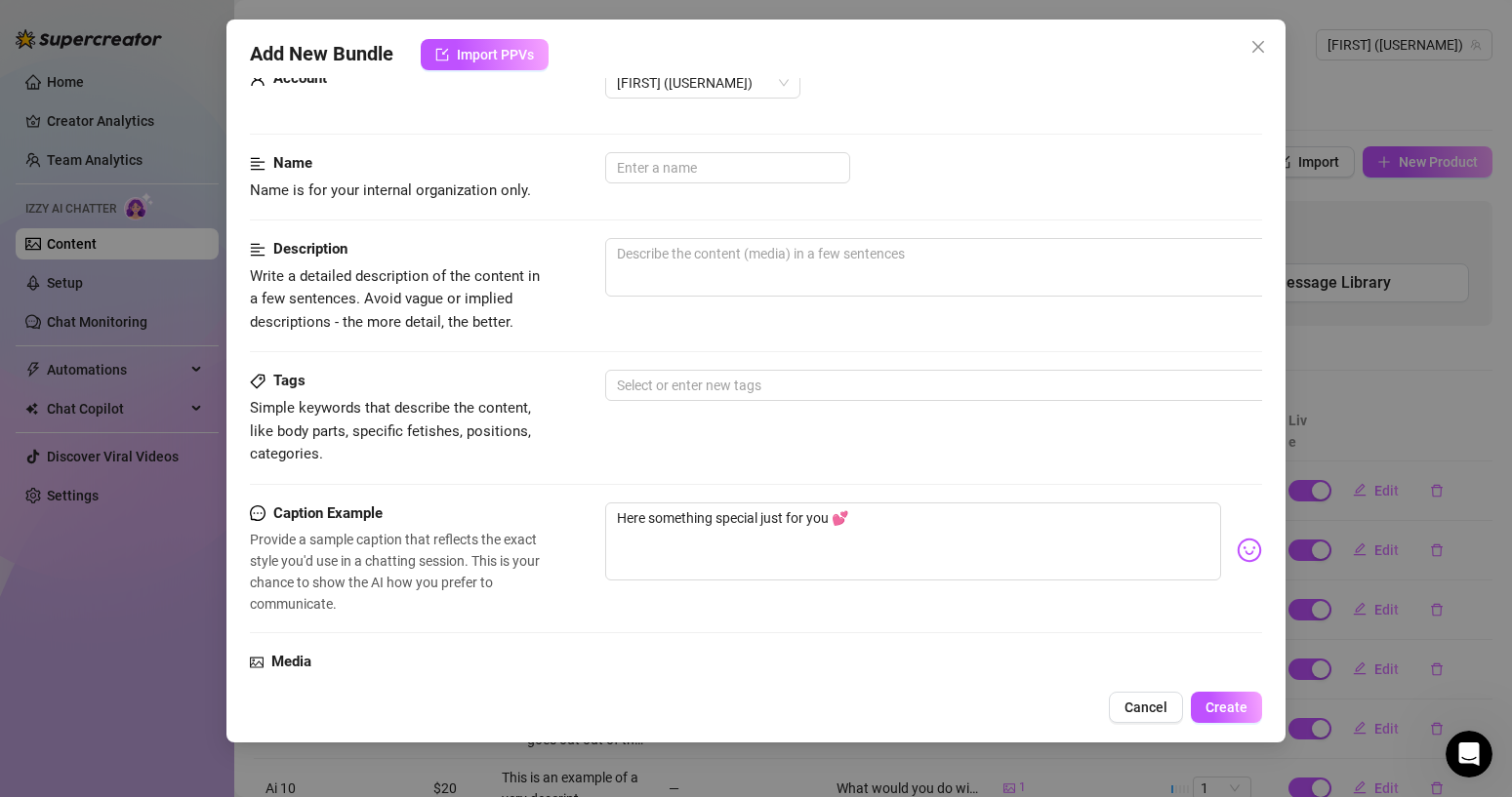 scroll, scrollTop: 61, scrollLeft: 0, axis: vertical 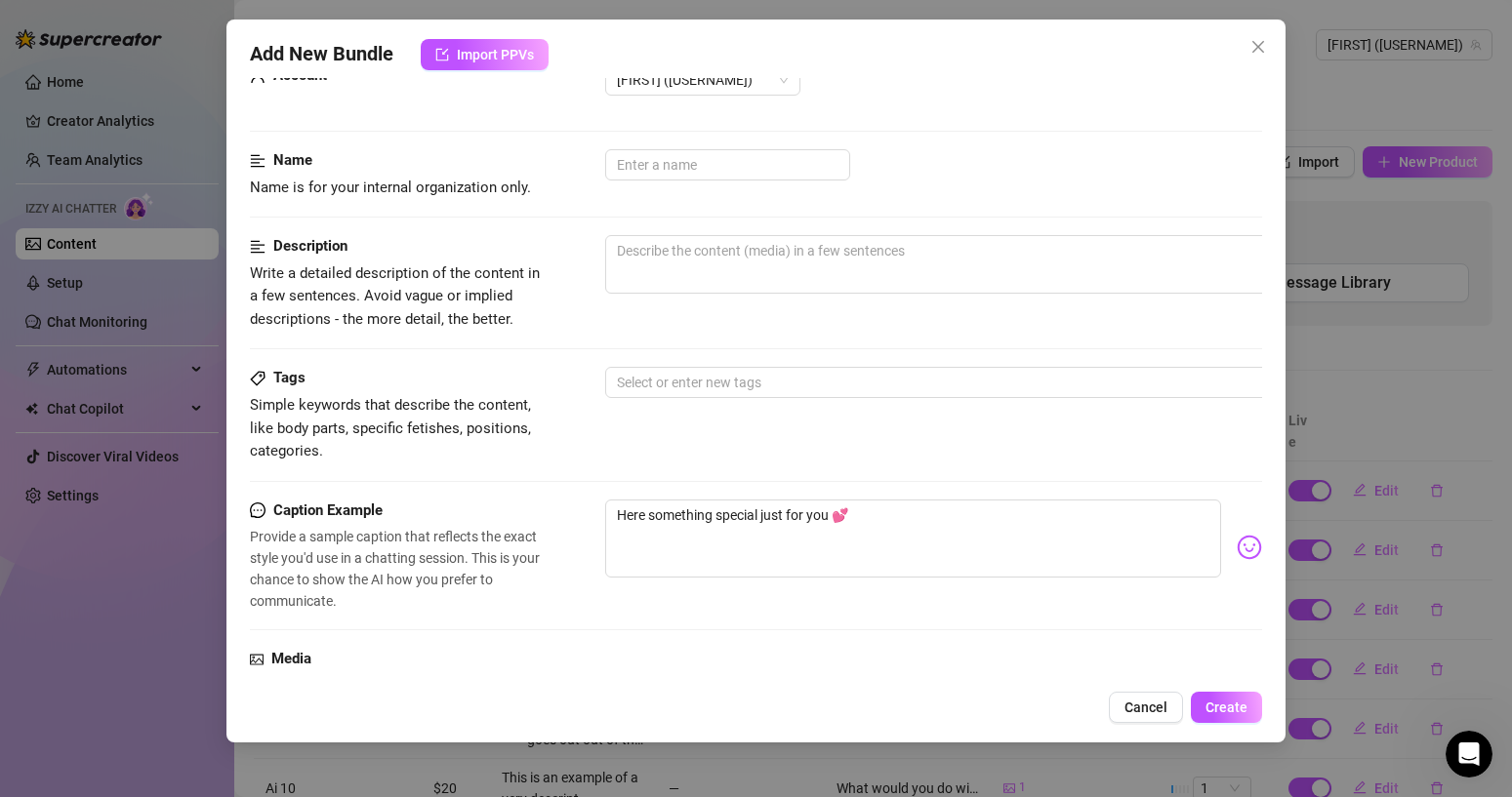 drag, startPoint x: 287, startPoint y: 245, endPoint x: 361, endPoint y: 258, distance: 75.13322 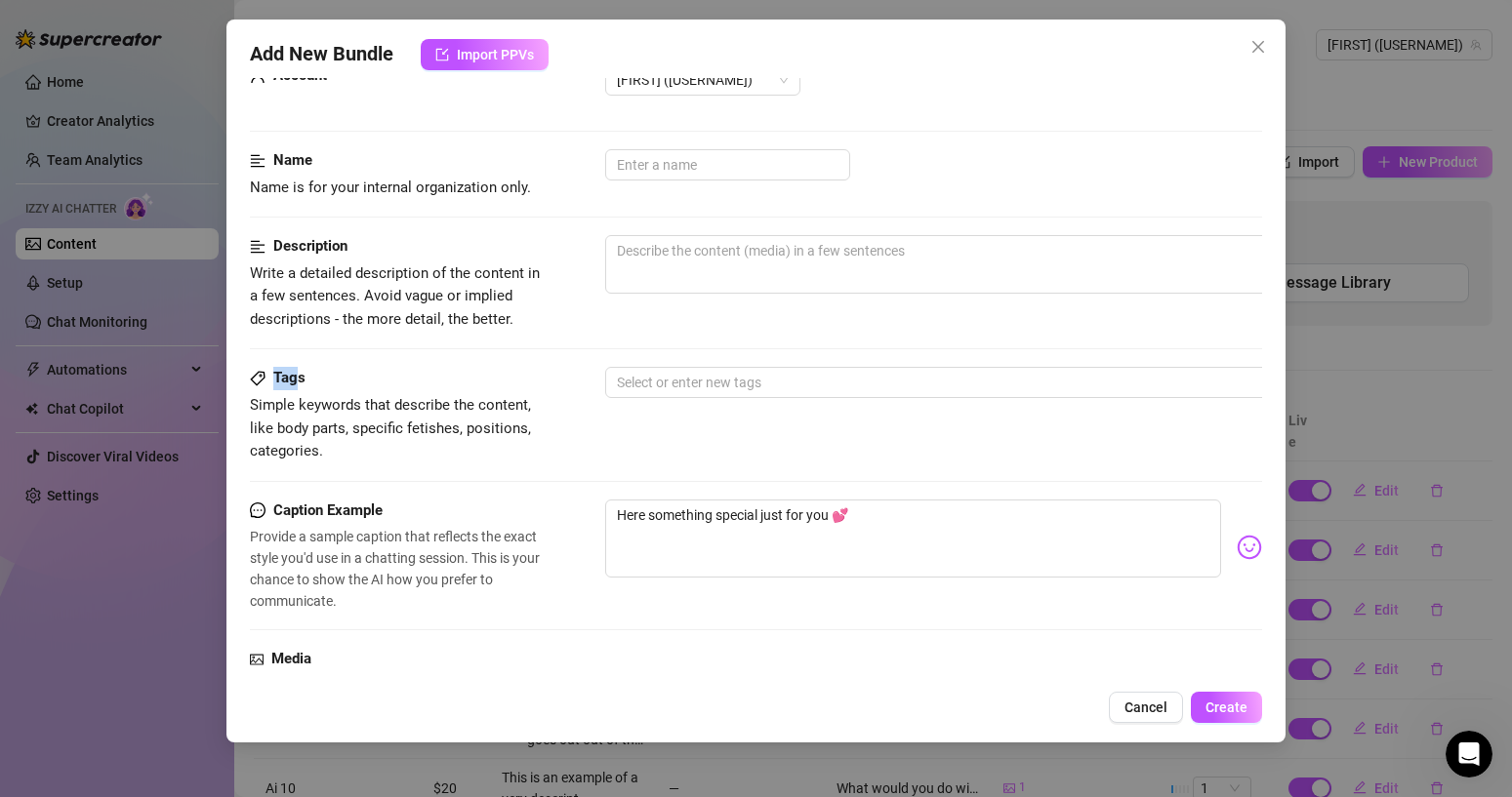 drag, startPoint x: 271, startPoint y: 377, endPoint x: 304, endPoint y: 377, distance: 33 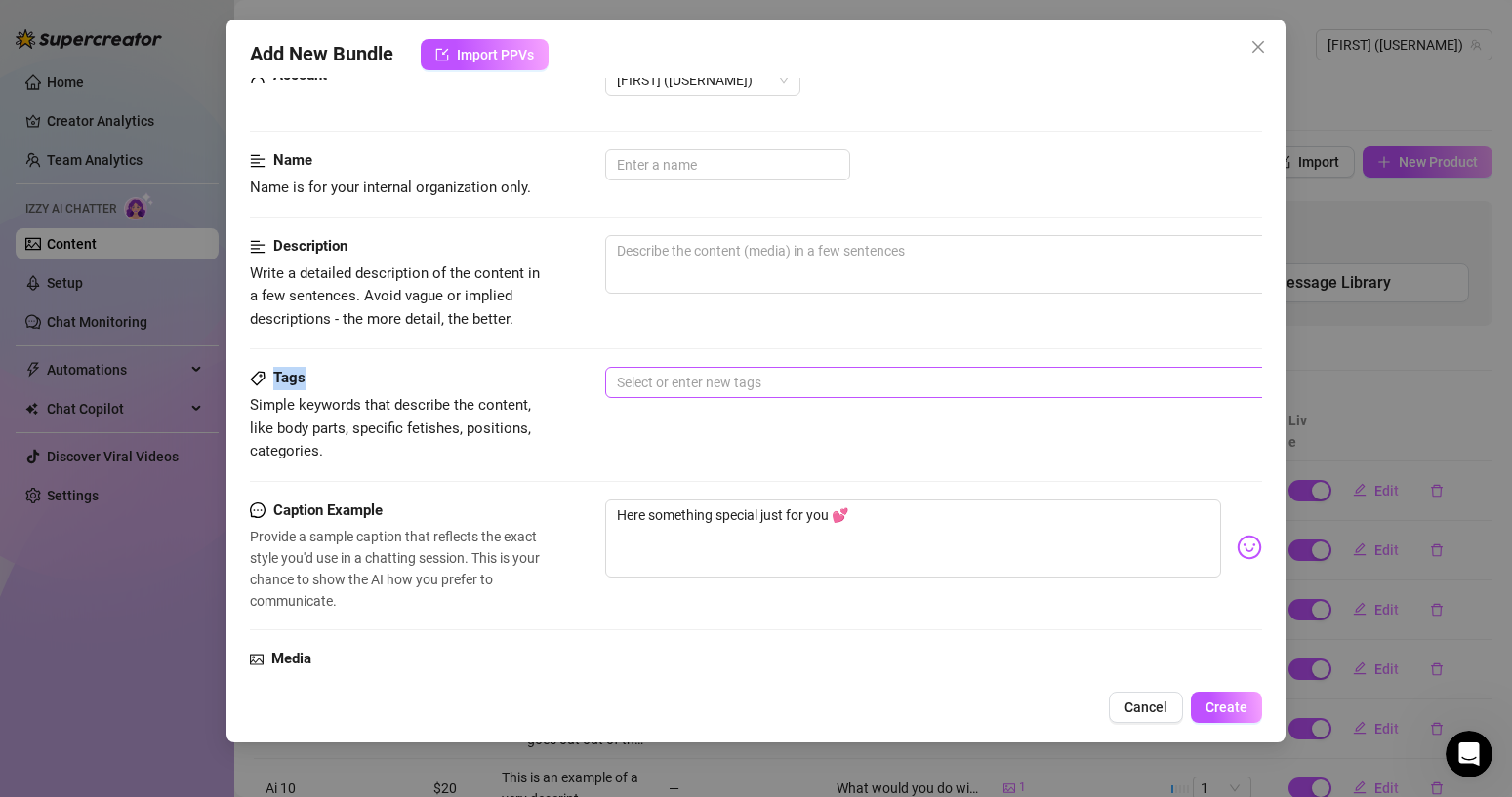 click at bounding box center (936, 382) 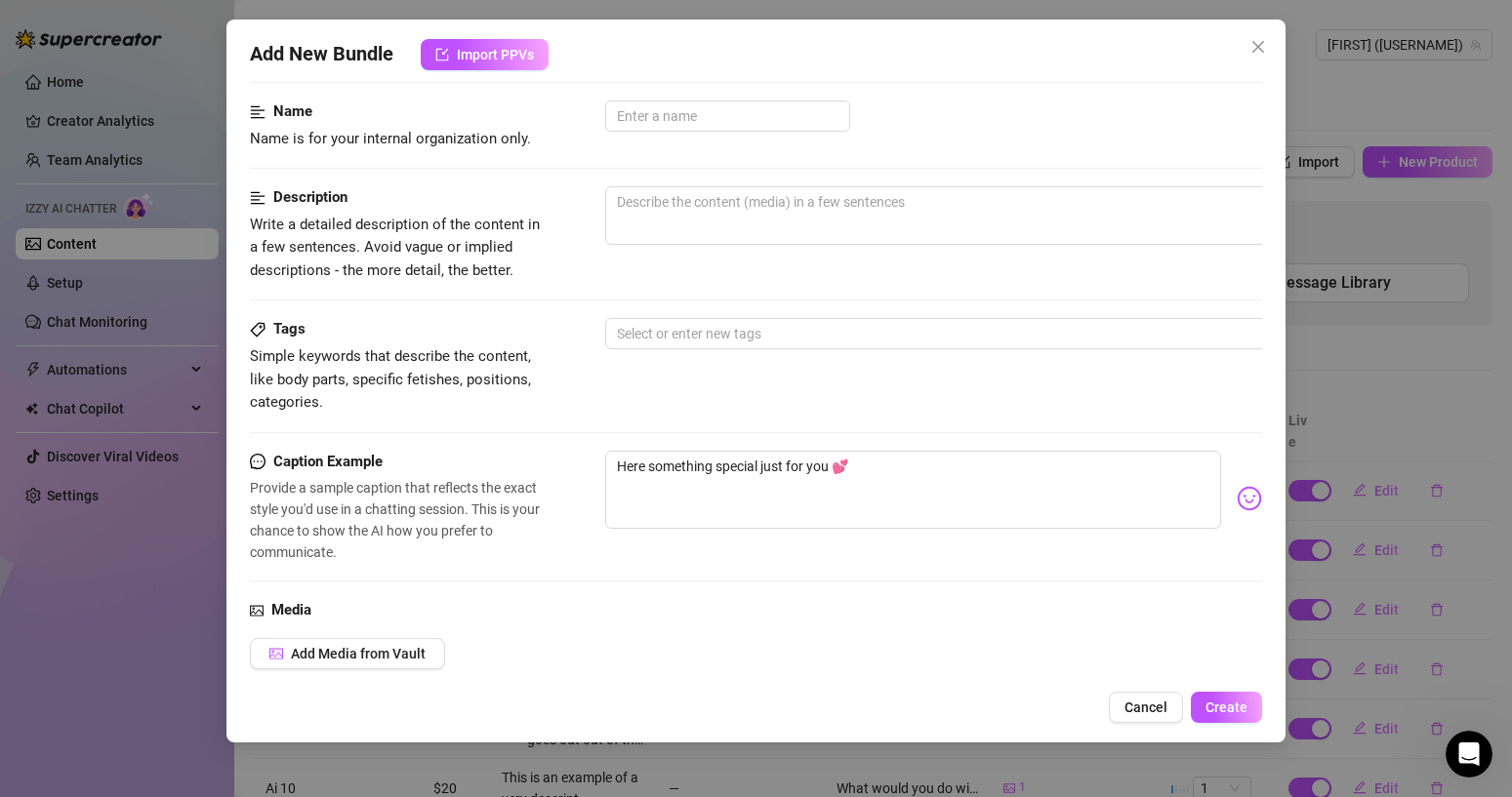 scroll, scrollTop: 111, scrollLeft: 0, axis: vertical 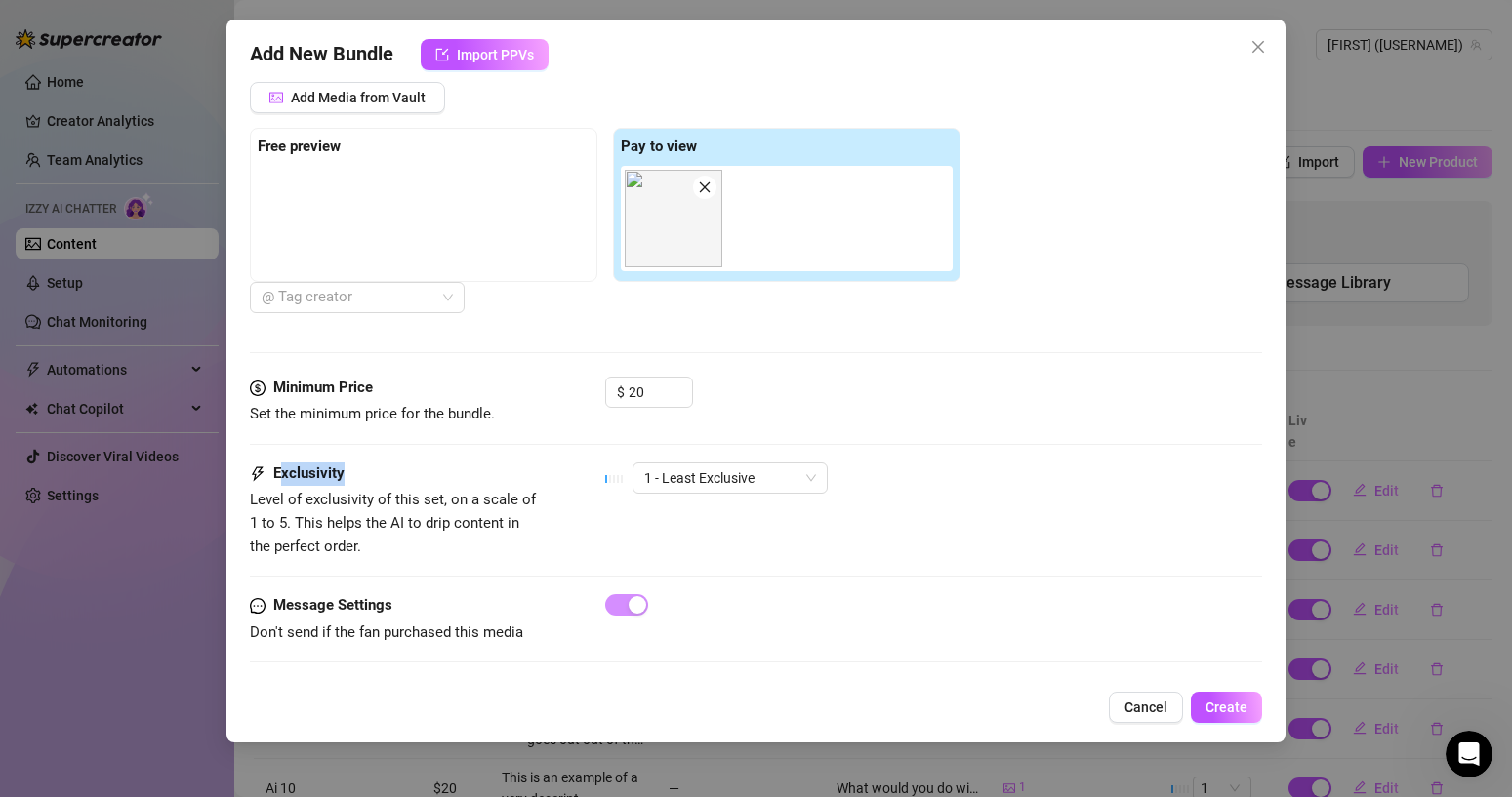 drag, startPoint x: 348, startPoint y: 449, endPoint x: 278, endPoint y: 464, distance: 71.589105 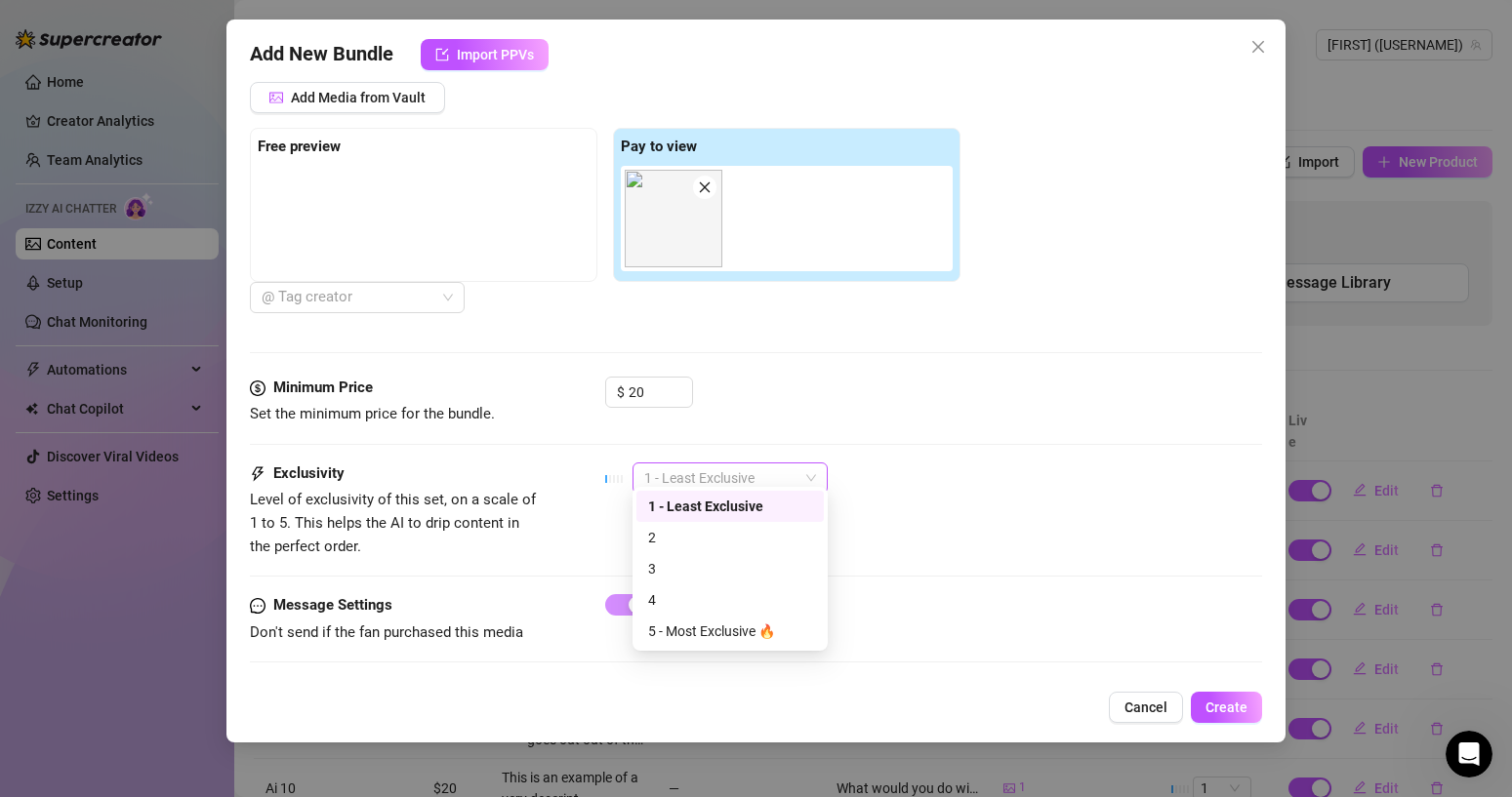 click on "1 - Least Exclusive" at bounding box center [730, 478] 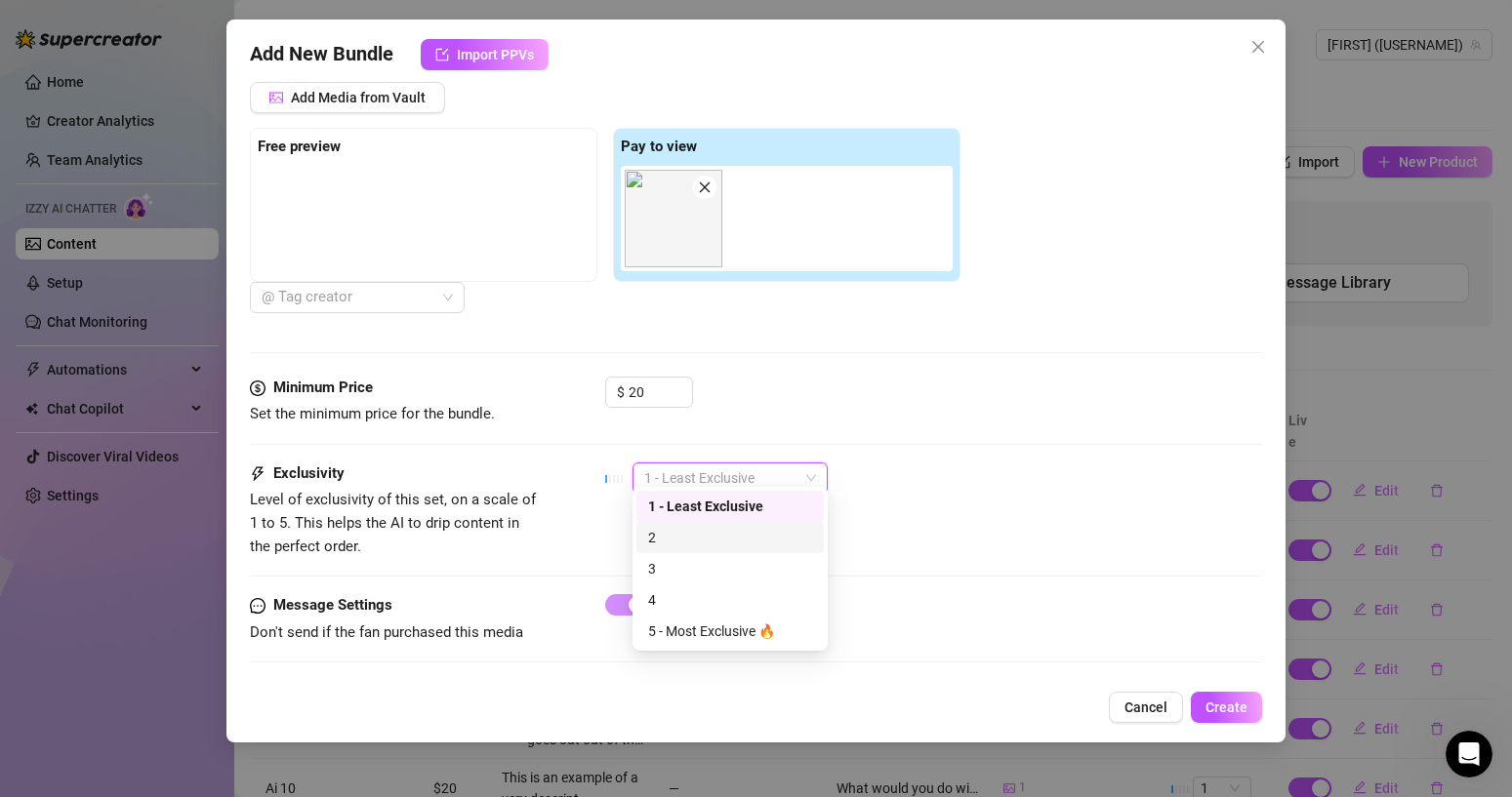 click on "Minimum Price Set the minimum price for the bundle. $ 20" at bounding box center (756, 419) 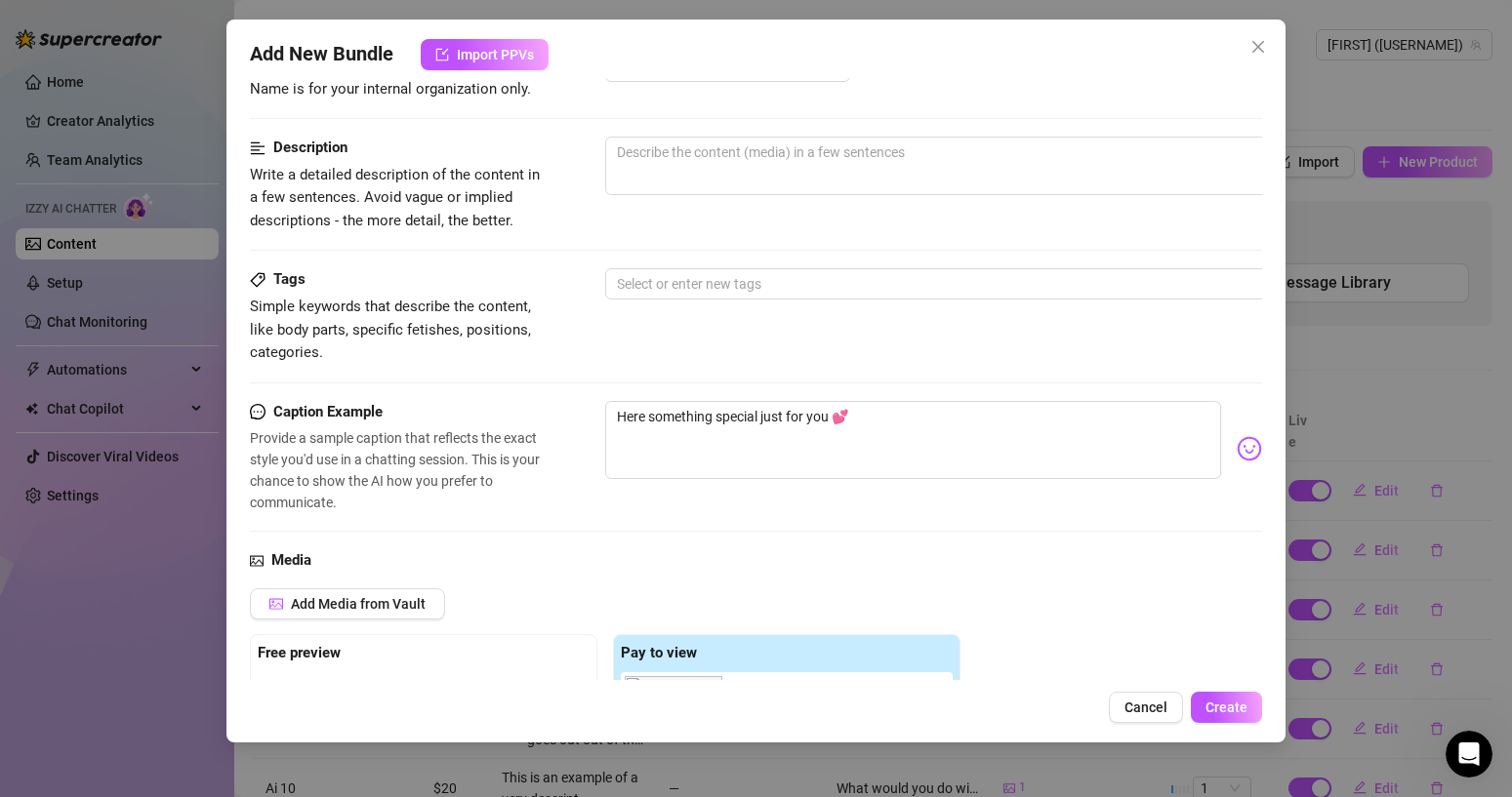scroll, scrollTop: 0, scrollLeft: 0, axis: both 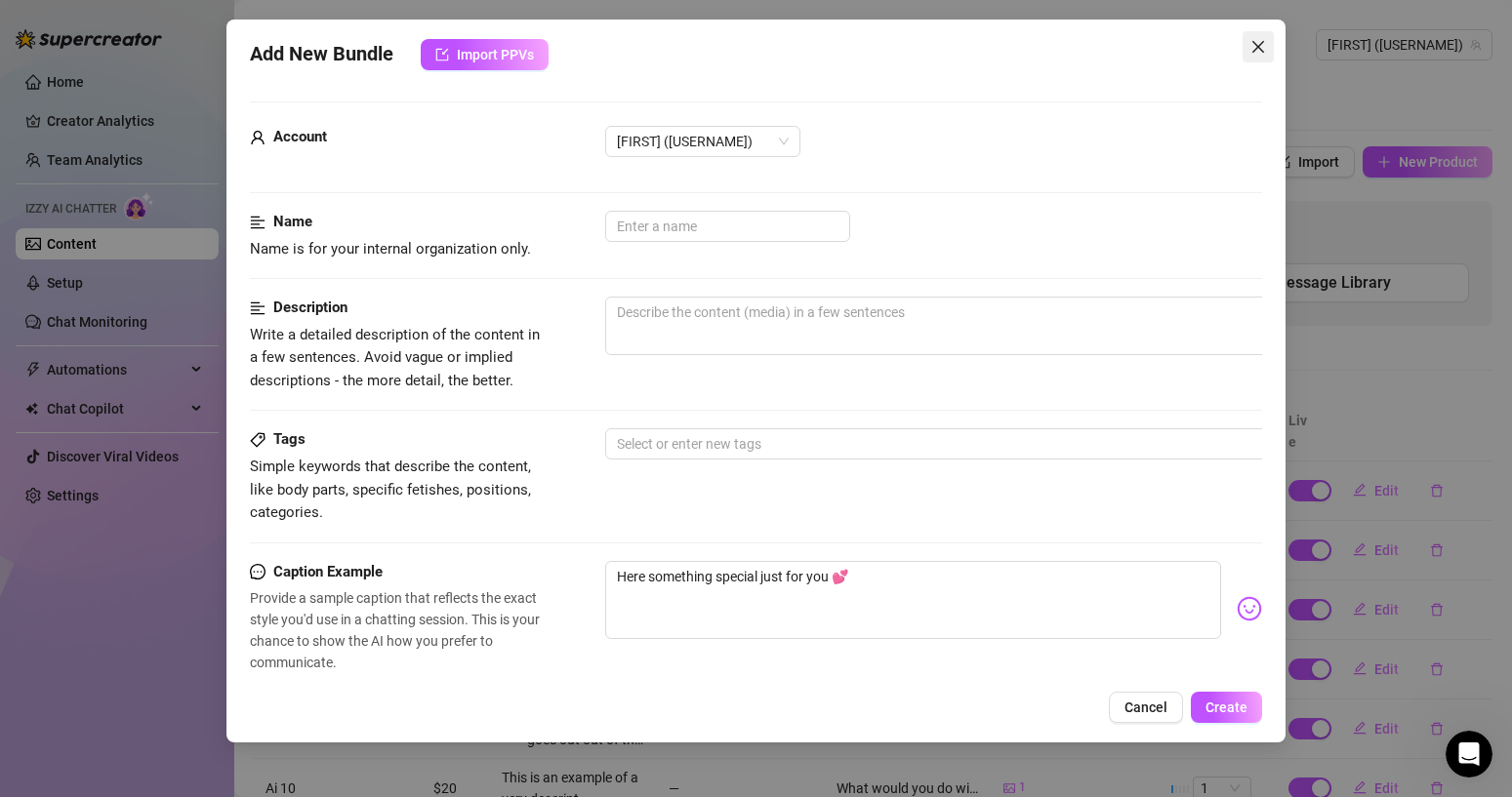 click 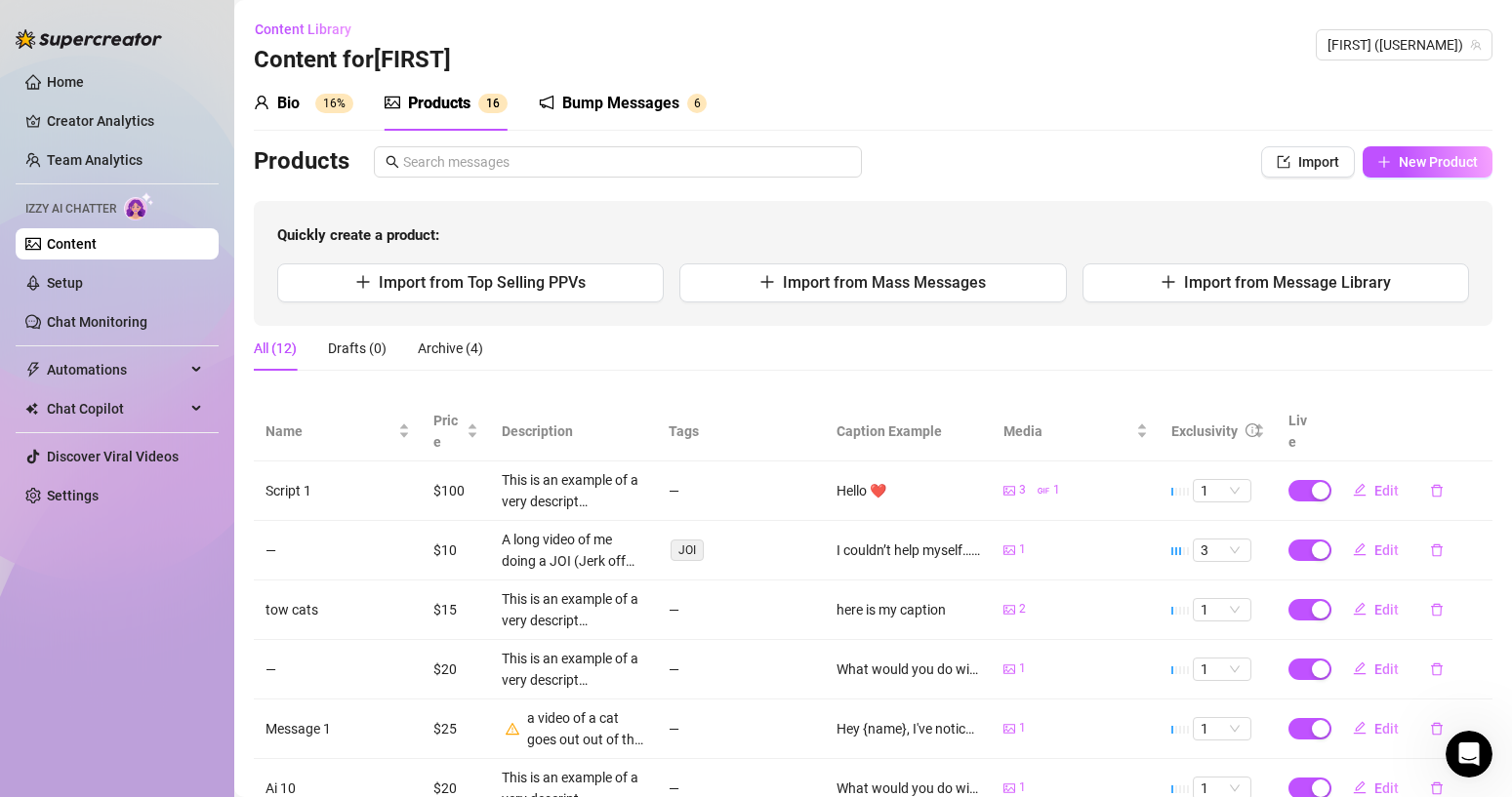 scroll, scrollTop: 4, scrollLeft: 0, axis: vertical 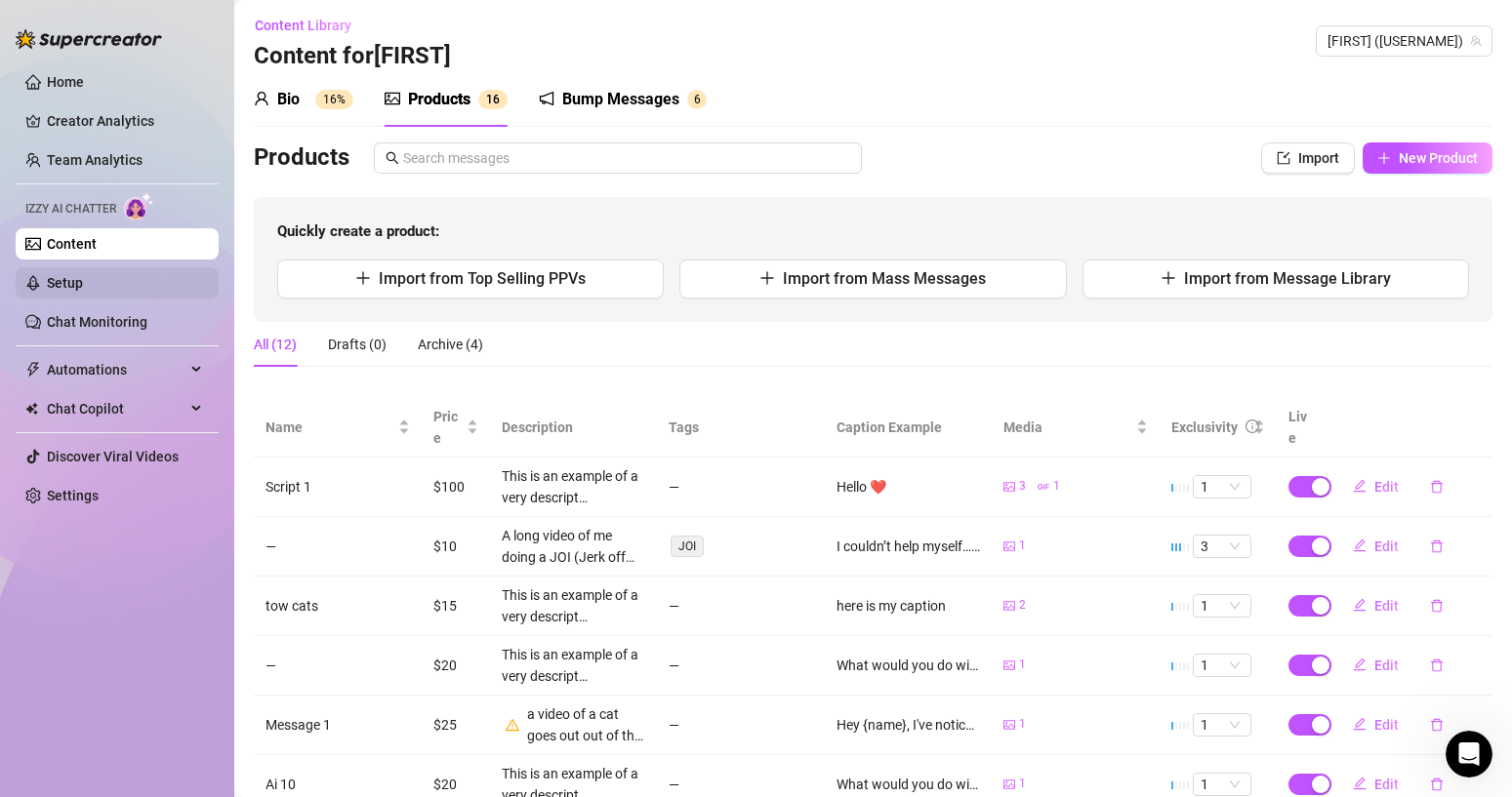 click on "Setup" at bounding box center (64, 283) 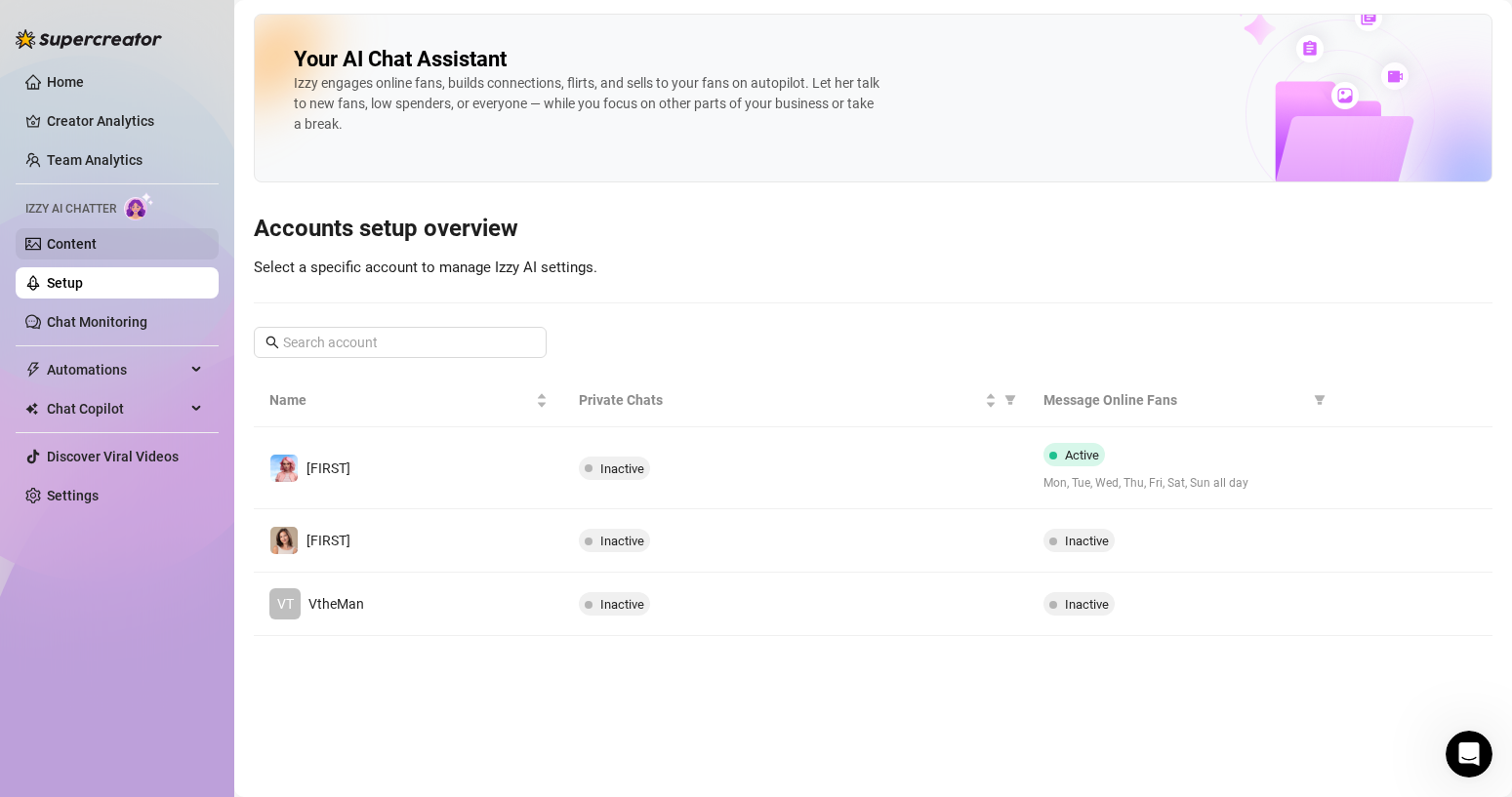 click on "Content" at bounding box center (71, 244) 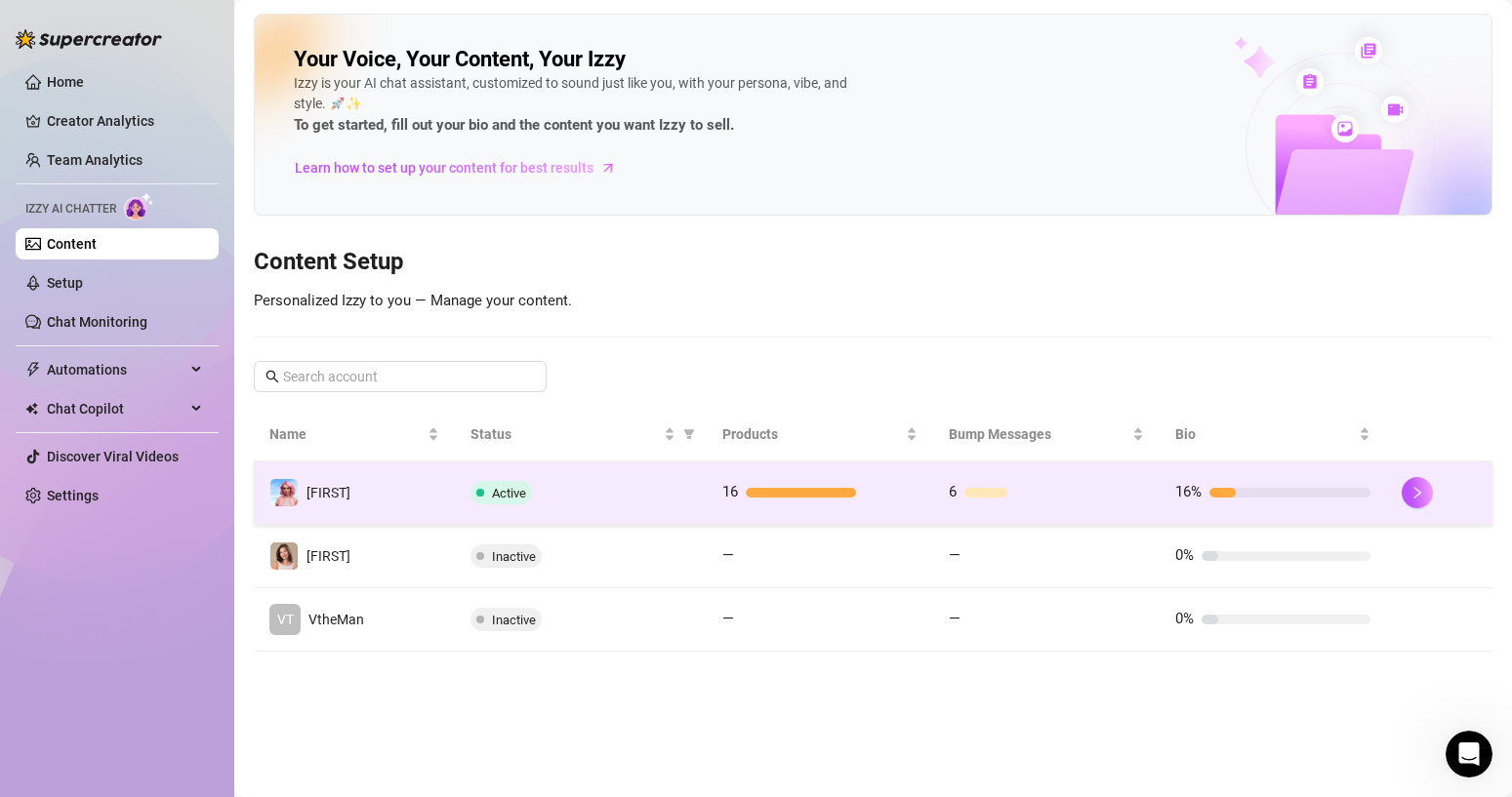 click on "6" at bounding box center [1046, 493] 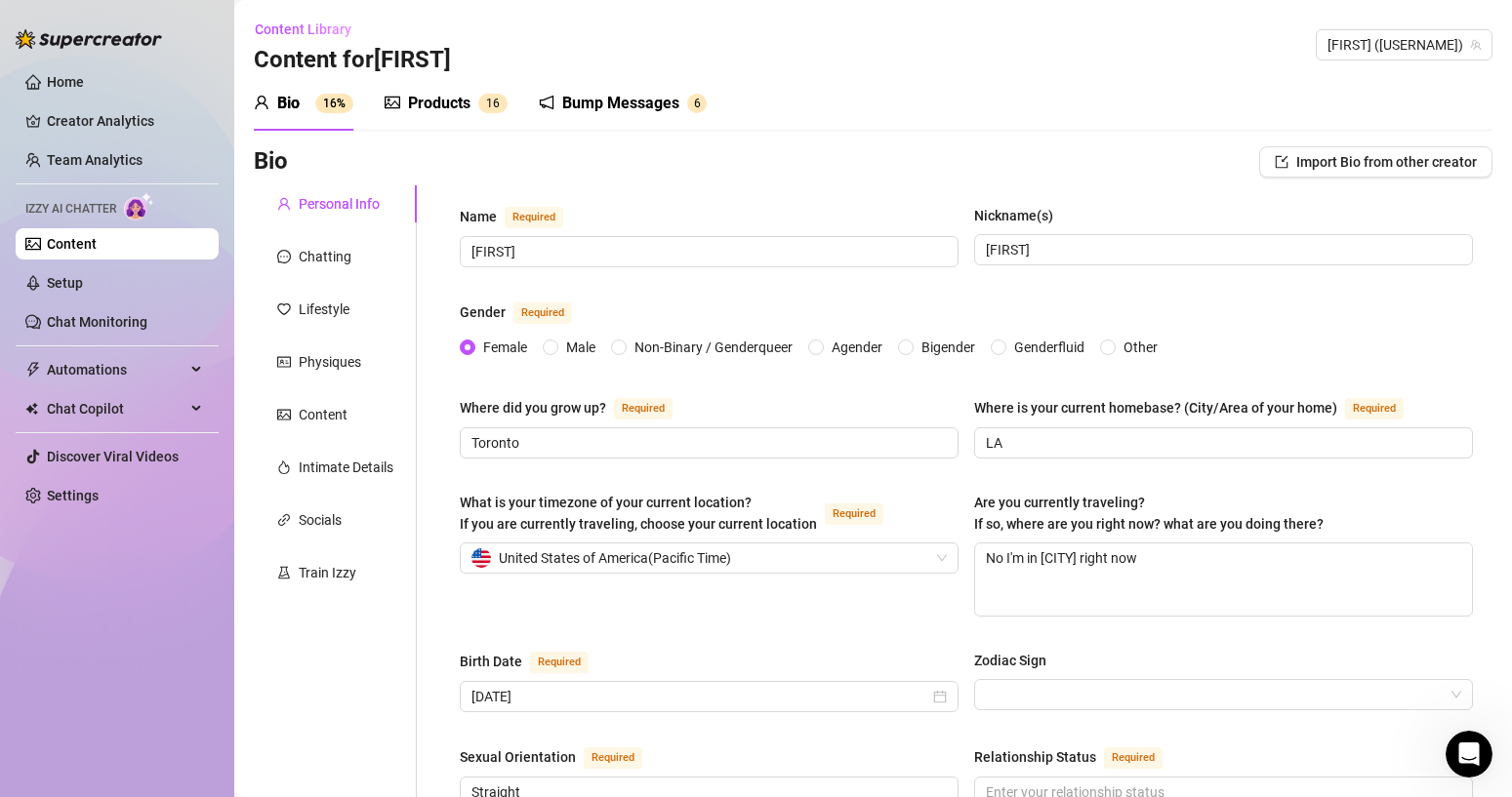 click on "Bump Messages" at bounding box center [621, 103] 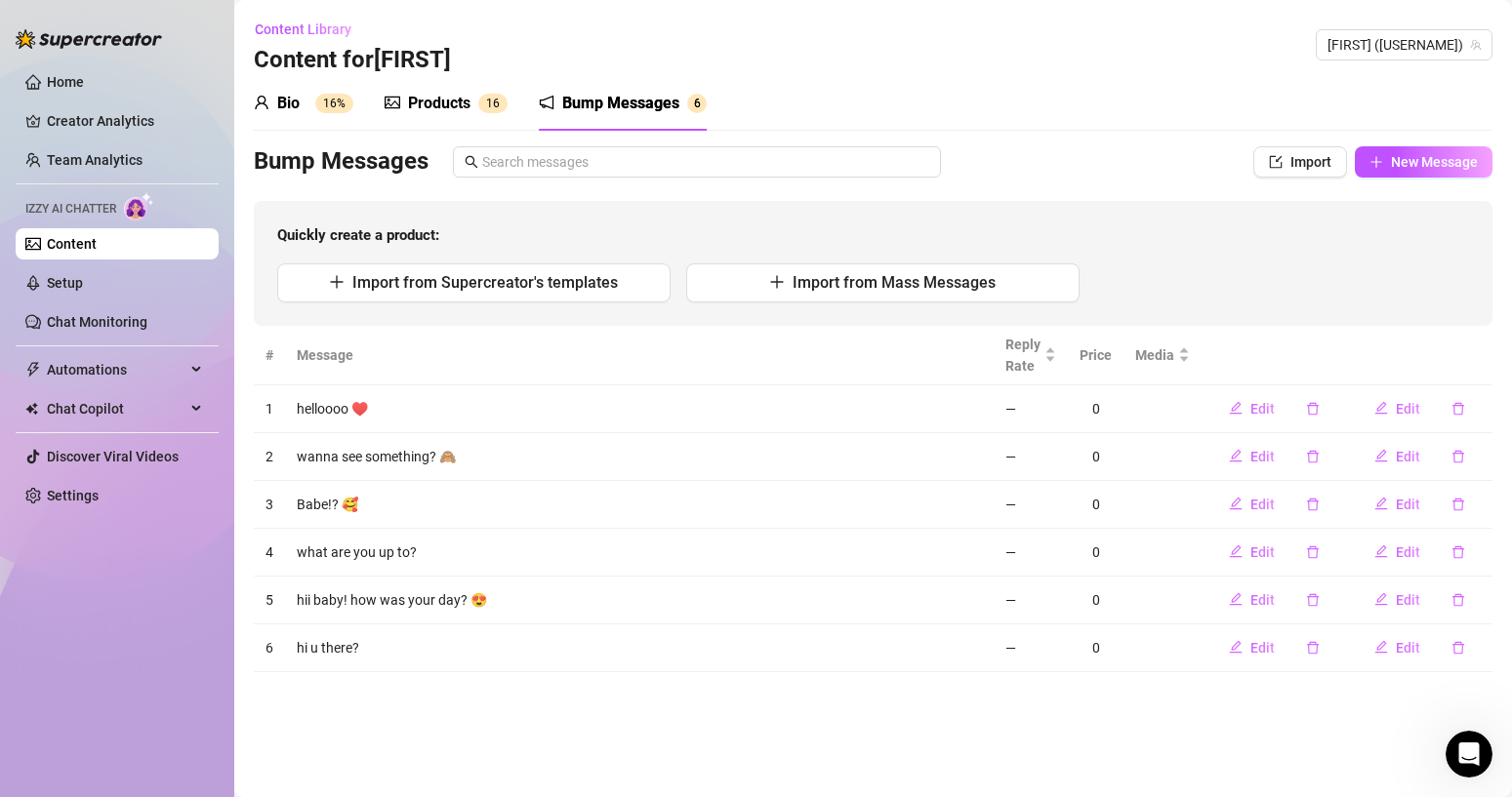 type 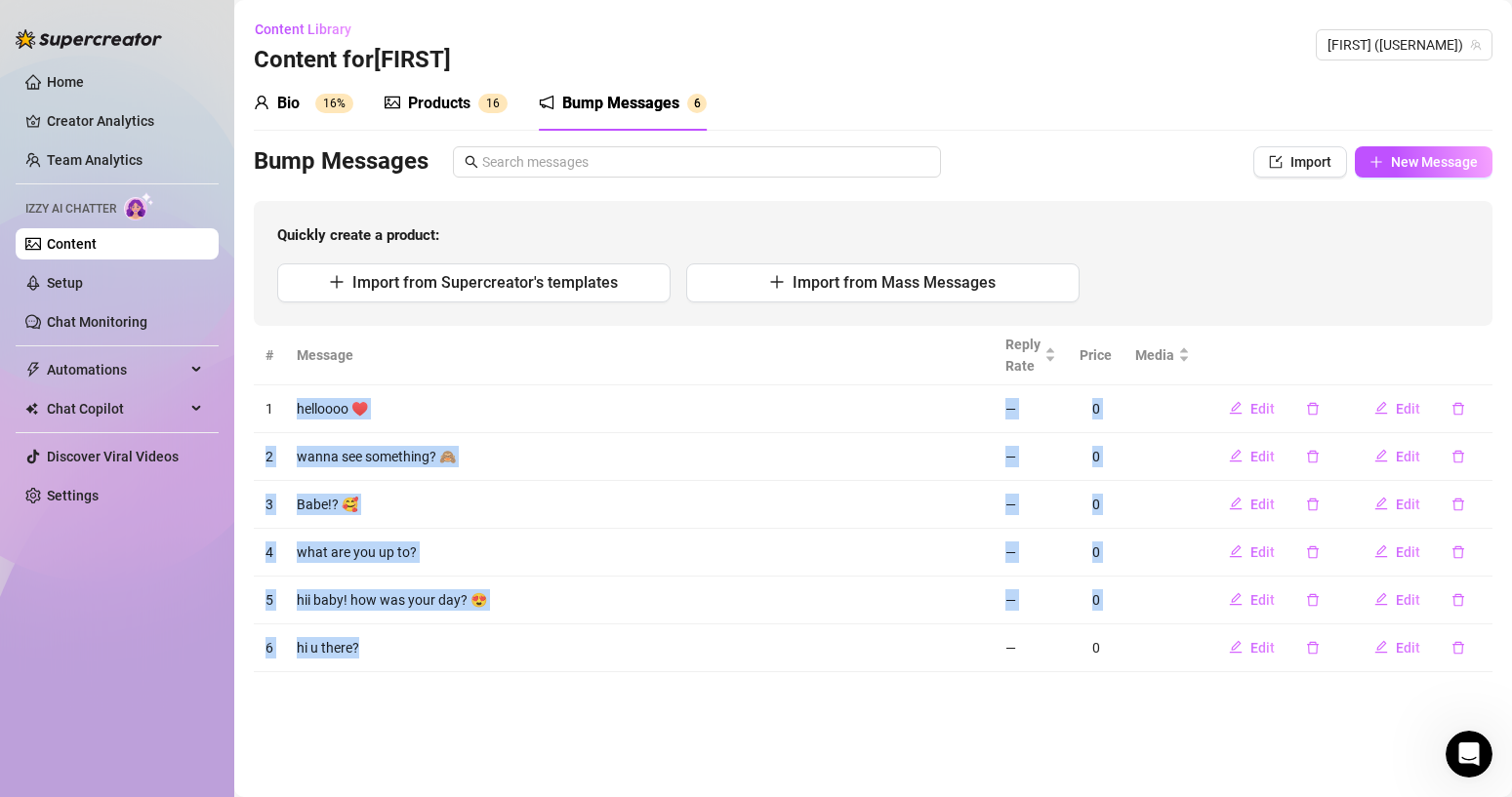drag, startPoint x: 388, startPoint y: 437, endPoint x: 592, endPoint y: 646, distance: 292.0565 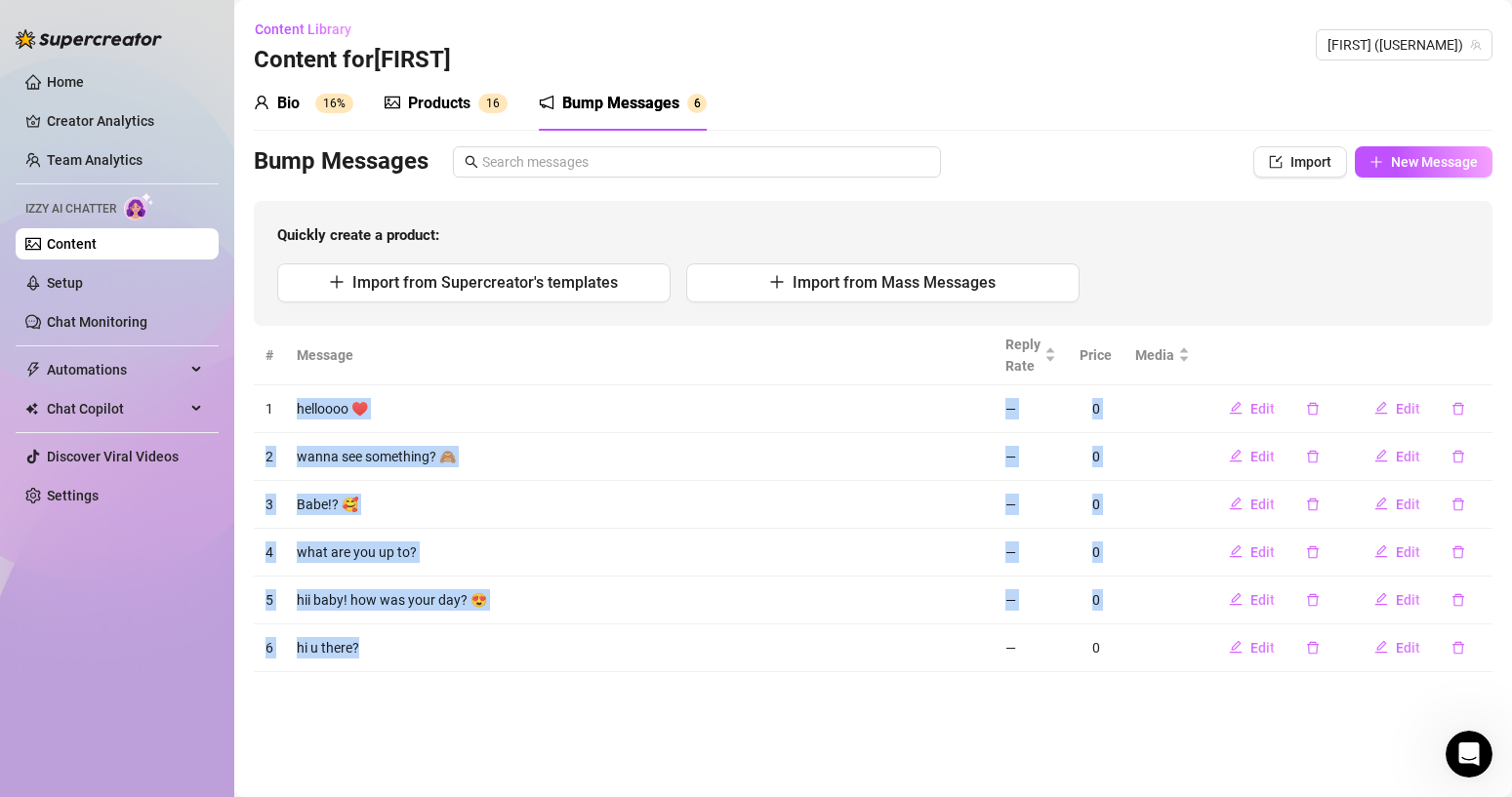 click on "wanna see something? 🙈" at bounding box center [639, 457] 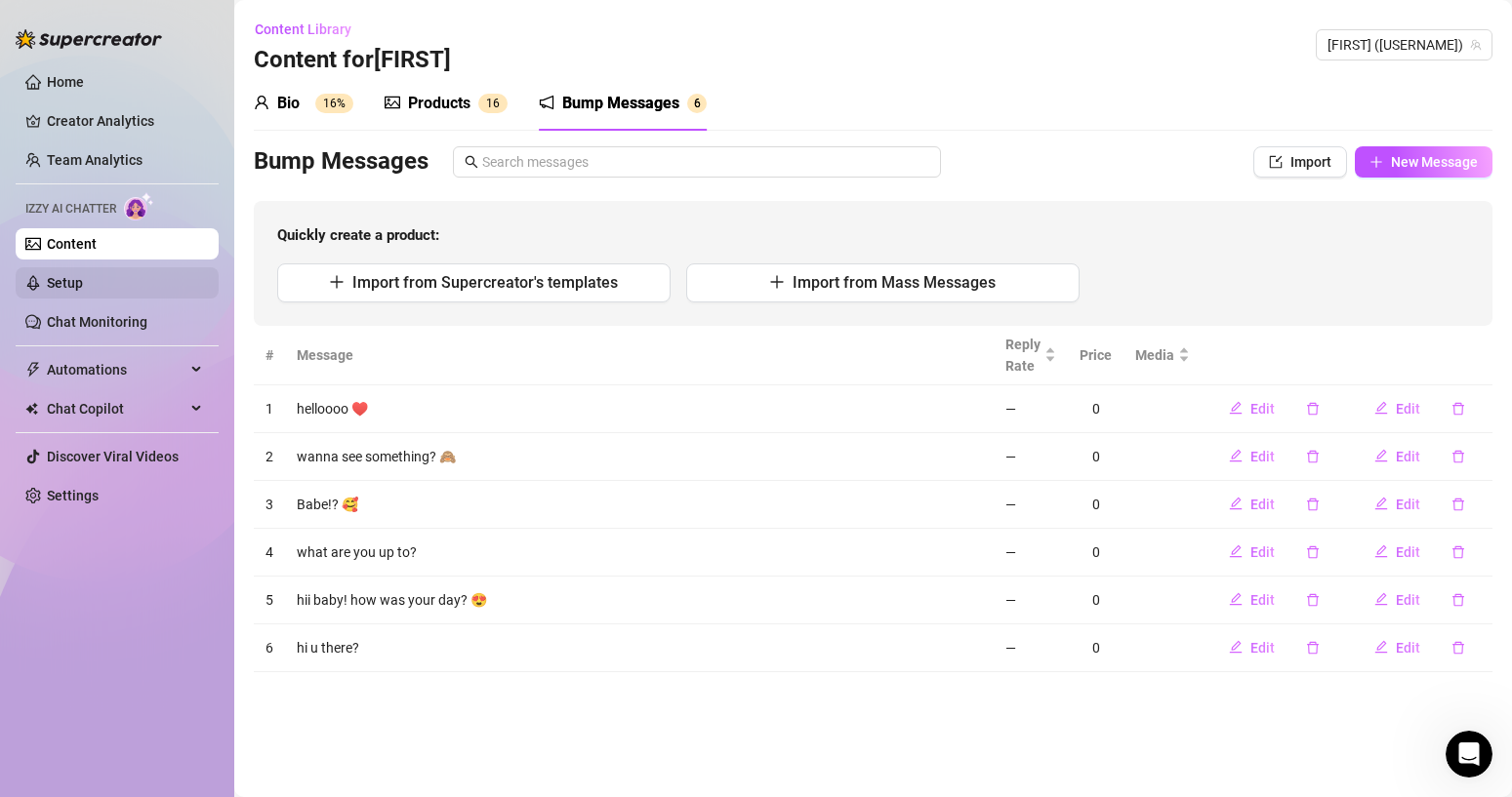 click on "Setup" at bounding box center [64, 283] 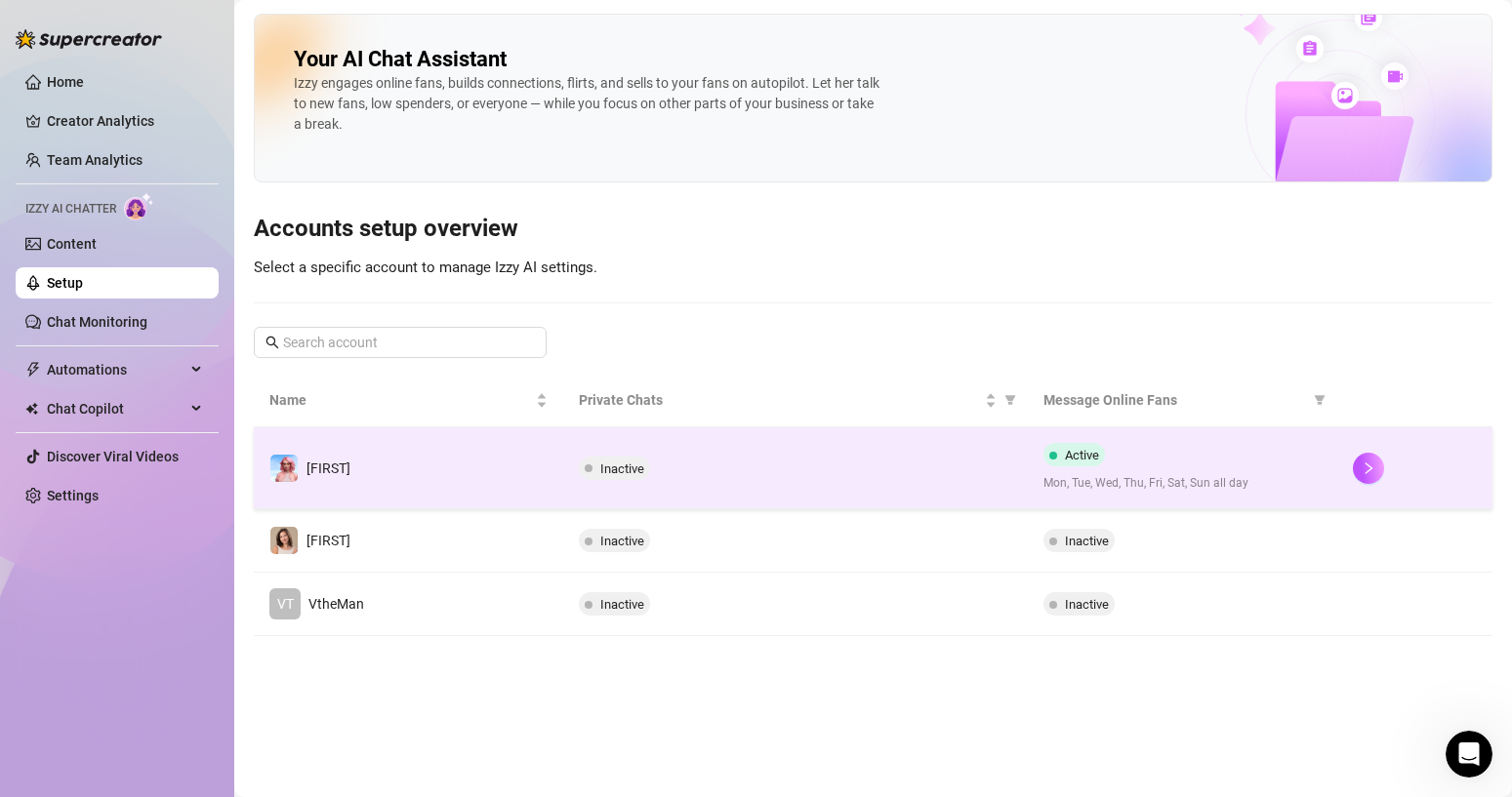 click on "Inactive" at bounding box center [796, 468] 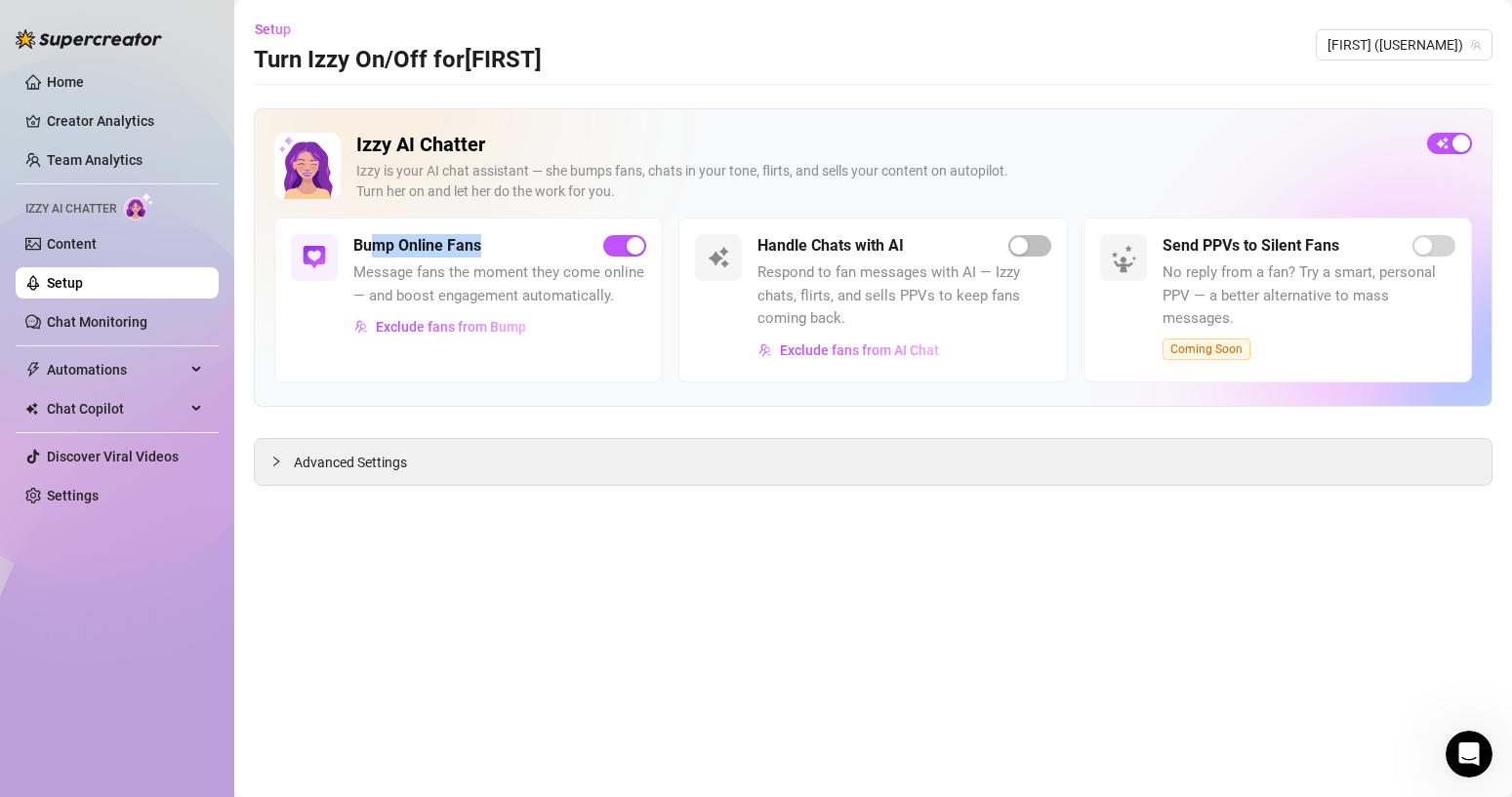 drag, startPoint x: 374, startPoint y: 246, endPoint x: 626, endPoint y: 259, distance: 252.3351 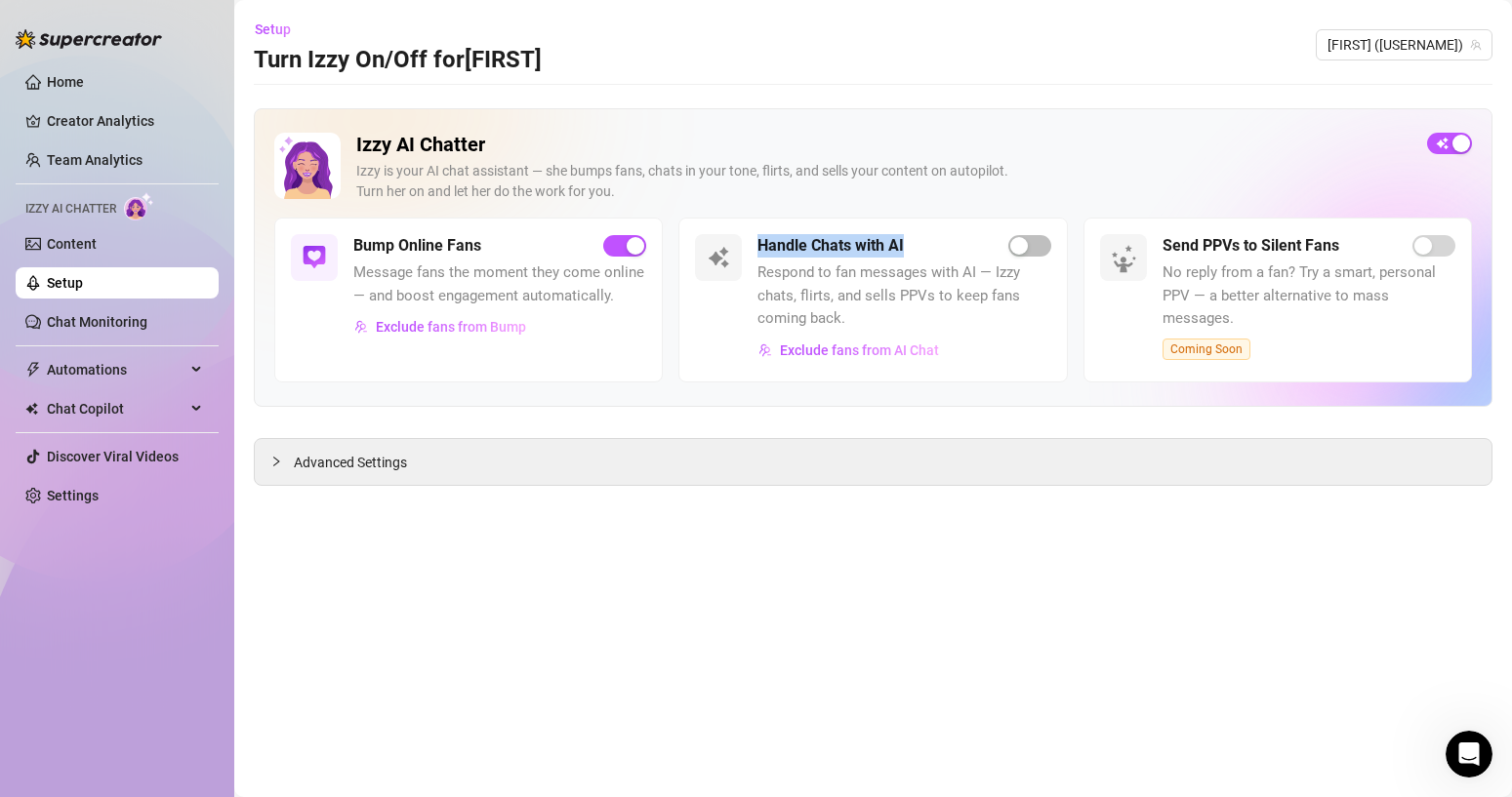 drag, startPoint x: 756, startPoint y: 243, endPoint x: 909, endPoint y: 246, distance: 153.02941 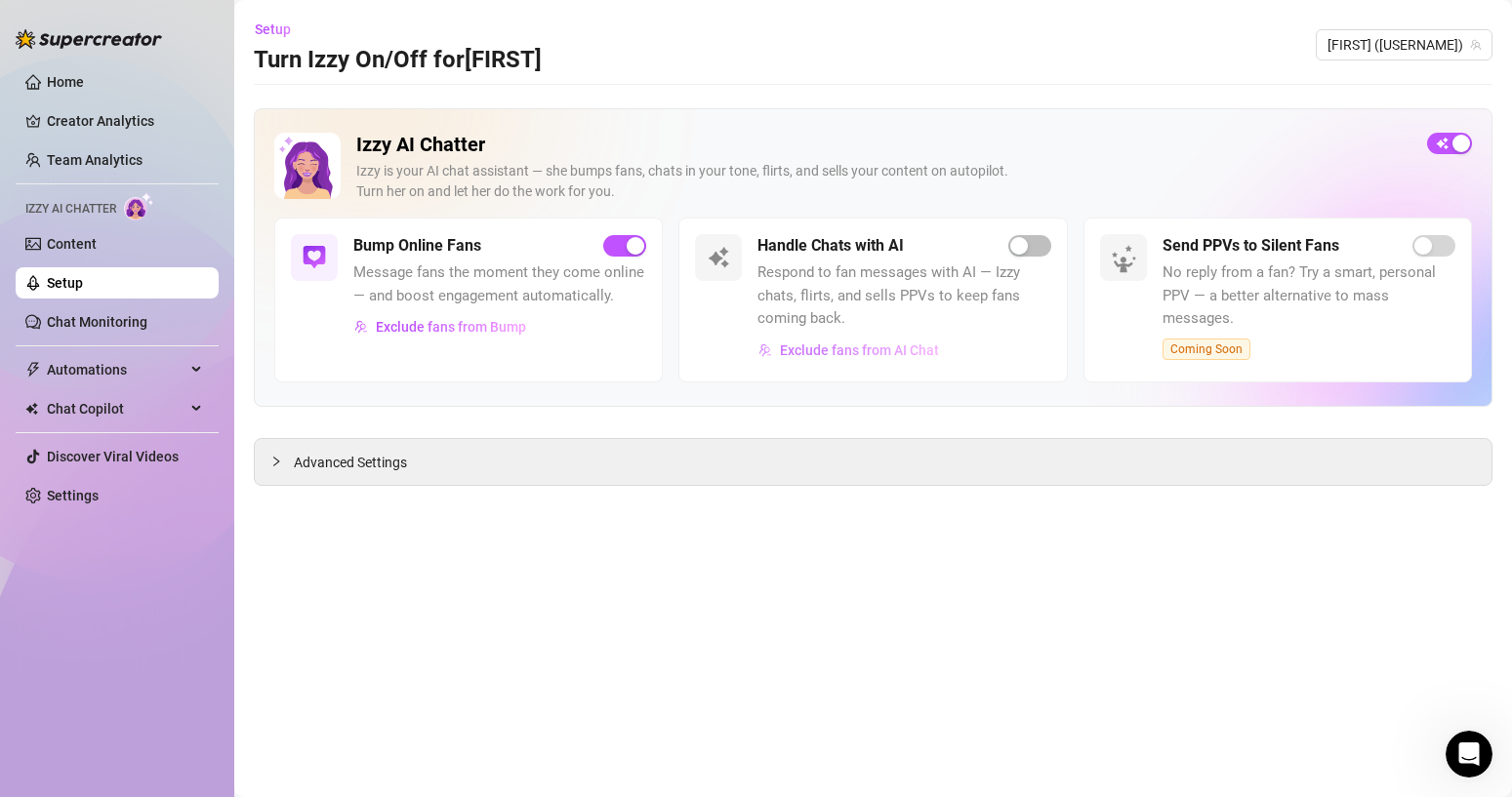 click on "Exclude fans from AI Chat" at bounding box center (859, 350) 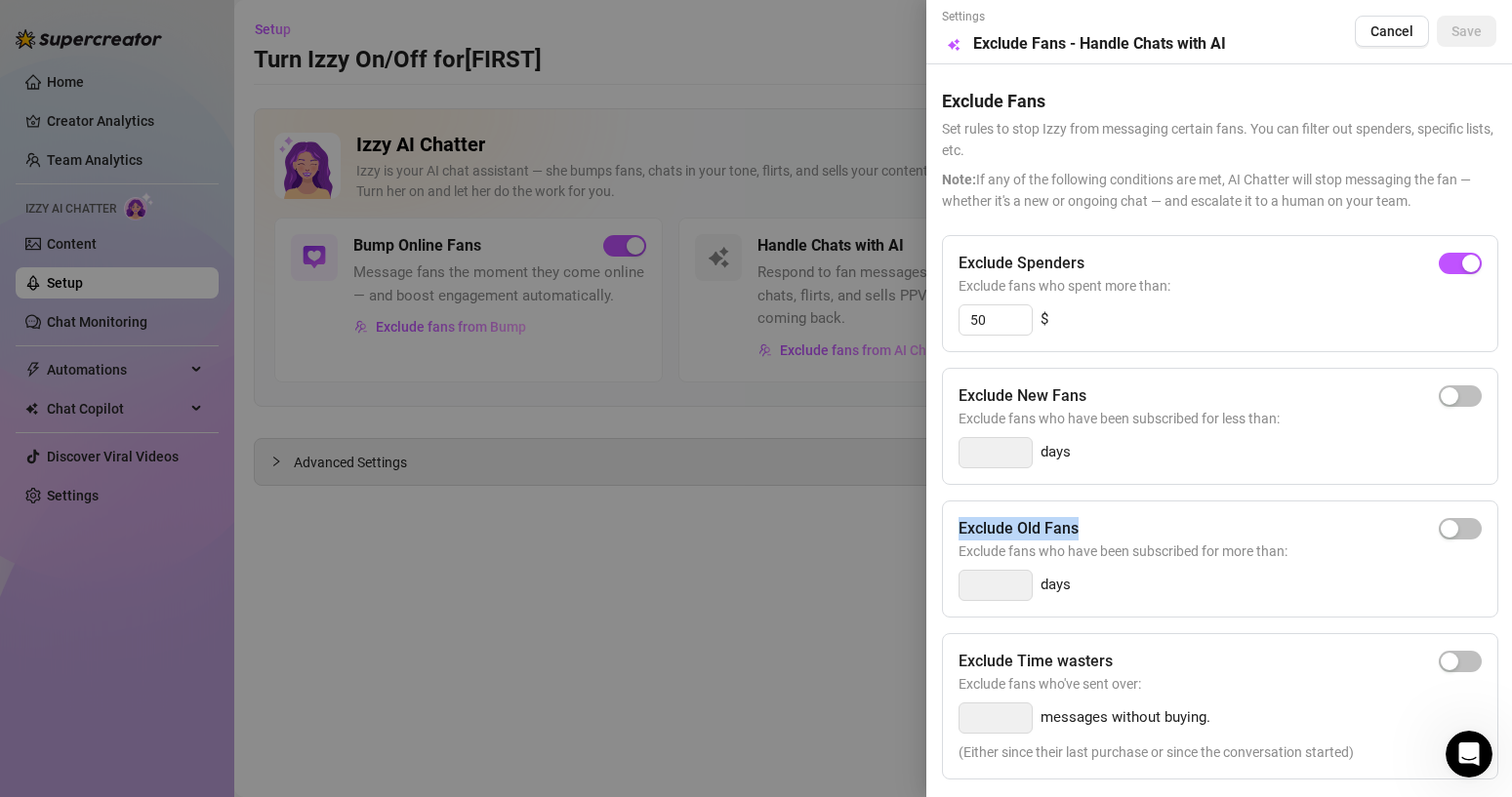 drag, startPoint x: 1097, startPoint y: 528, endPoint x: 940, endPoint y: 518, distance: 157.31815 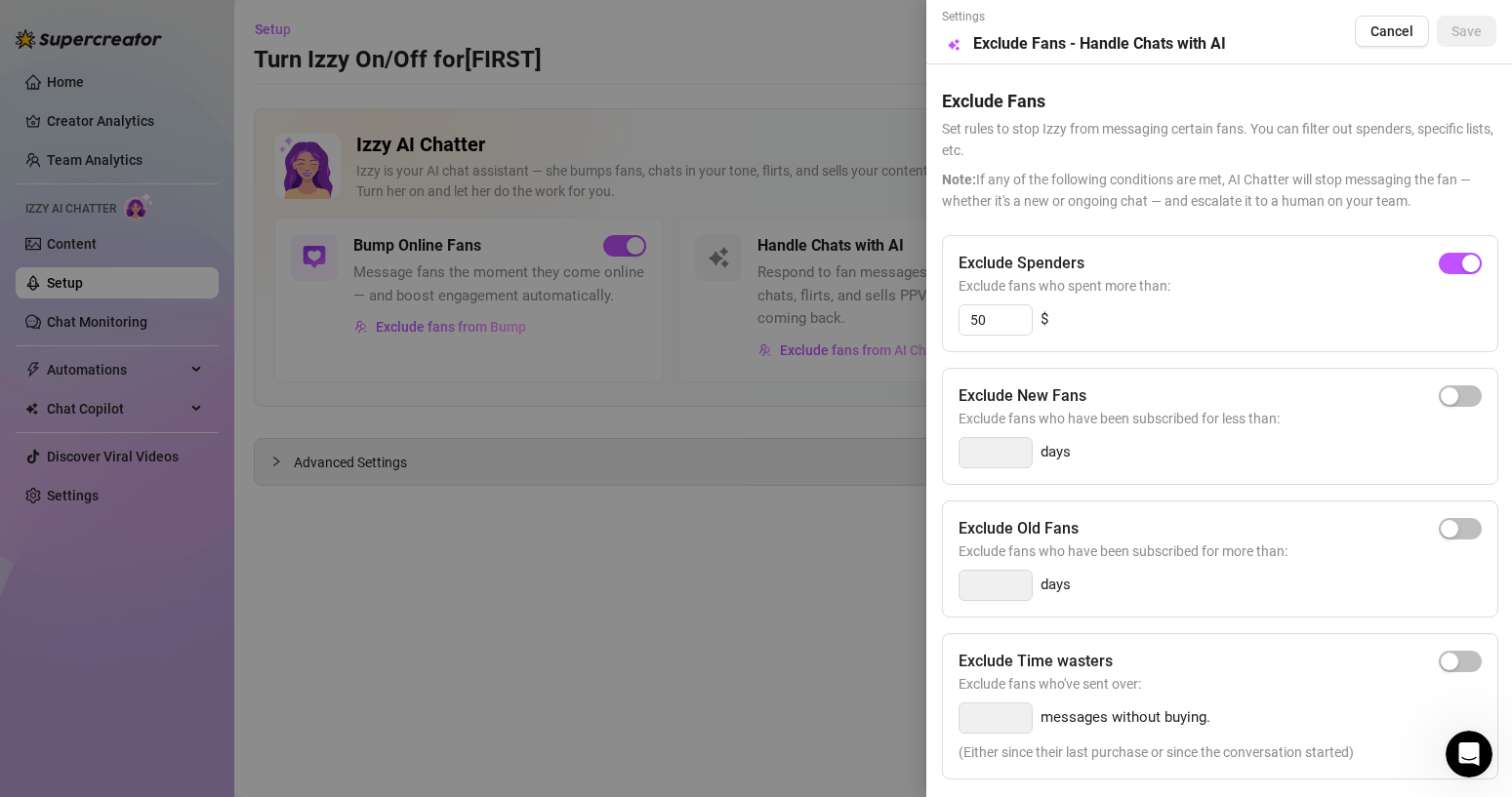 click on "Exclude Old Fans" at bounding box center (1220, 529) 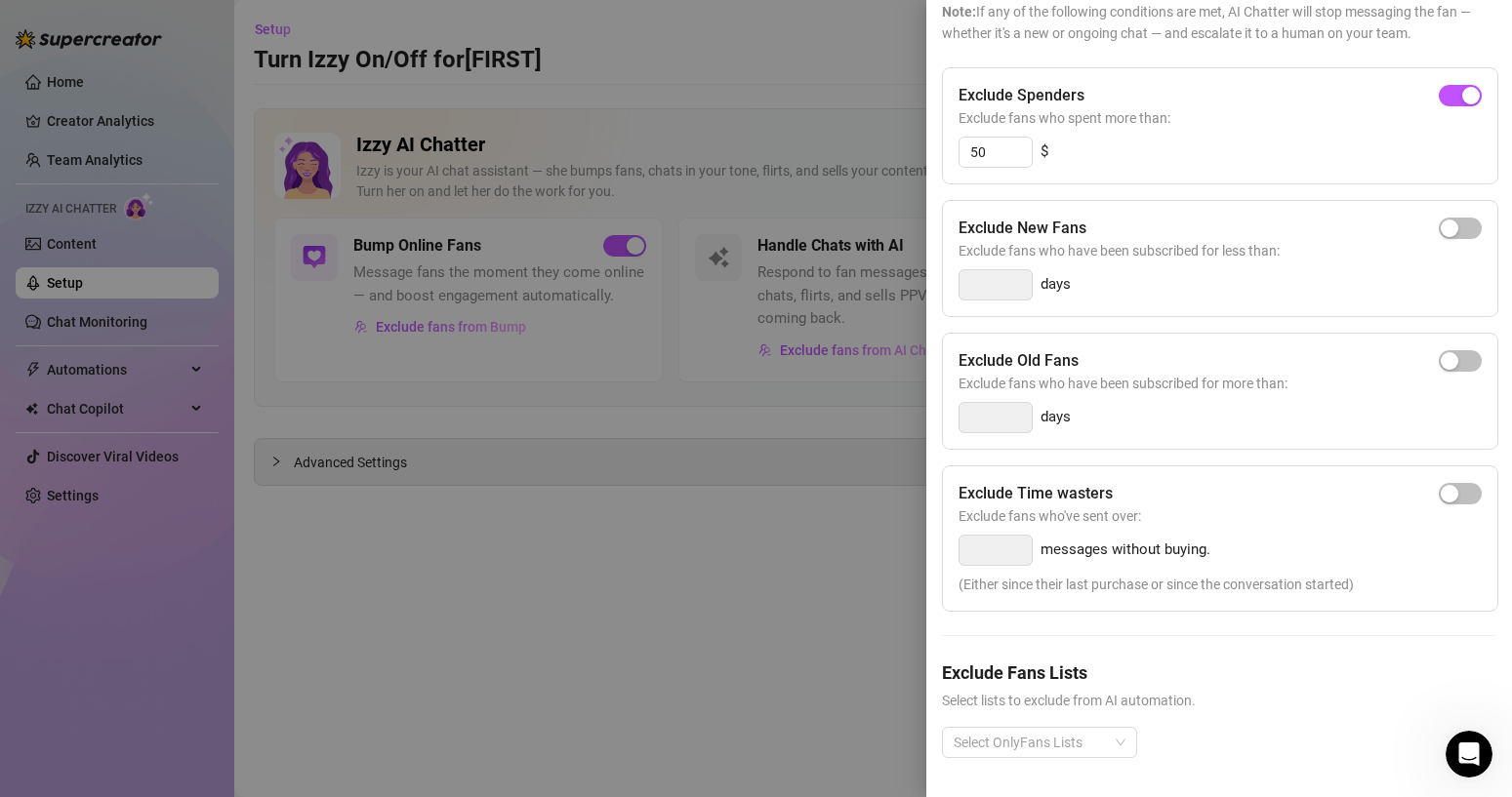 scroll, scrollTop: 182, scrollLeft: 0, axis: vertical 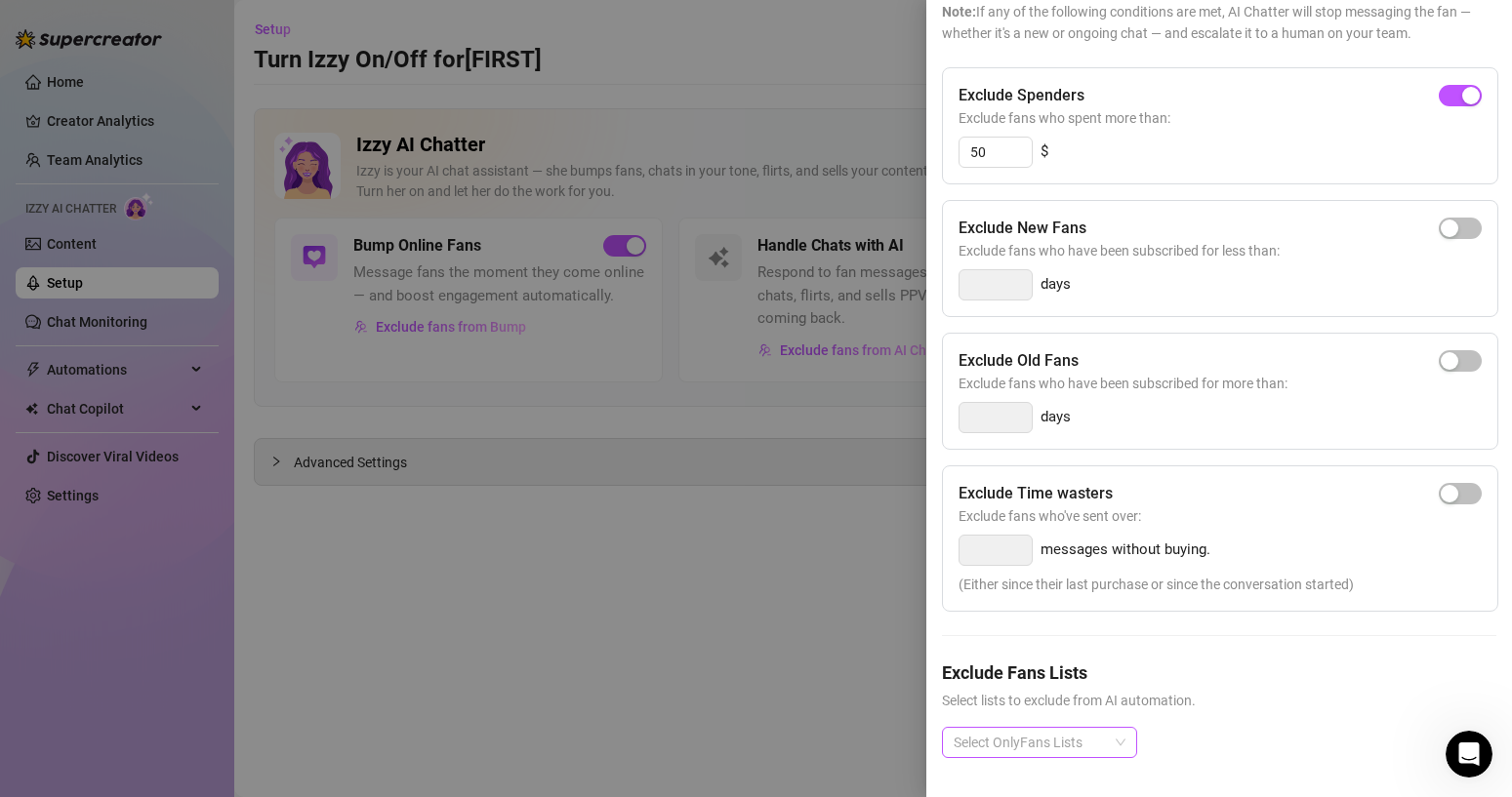 click at bounding box center [1029, 742] 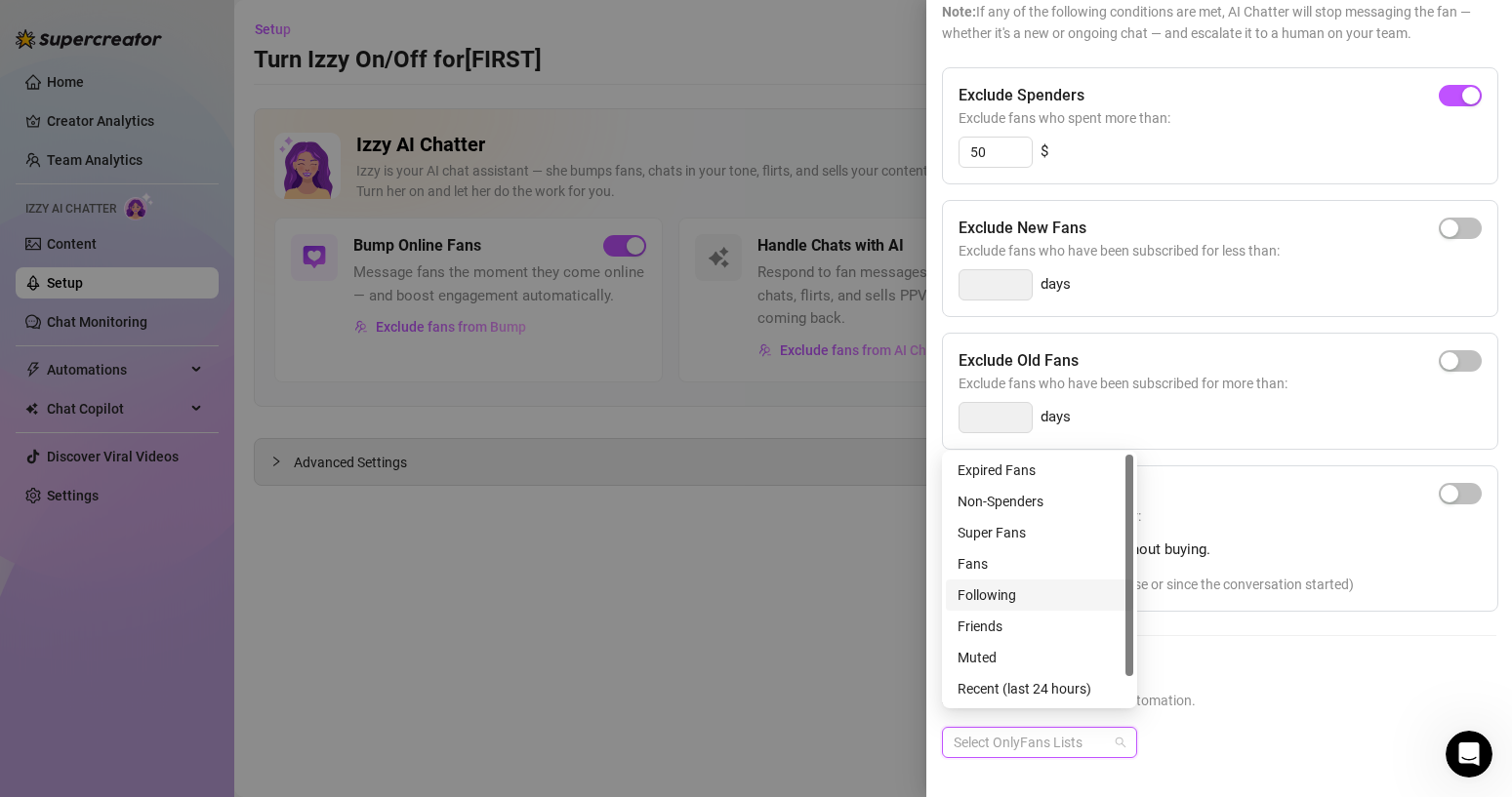 click on "Following" at bounding box center (1040, 595) 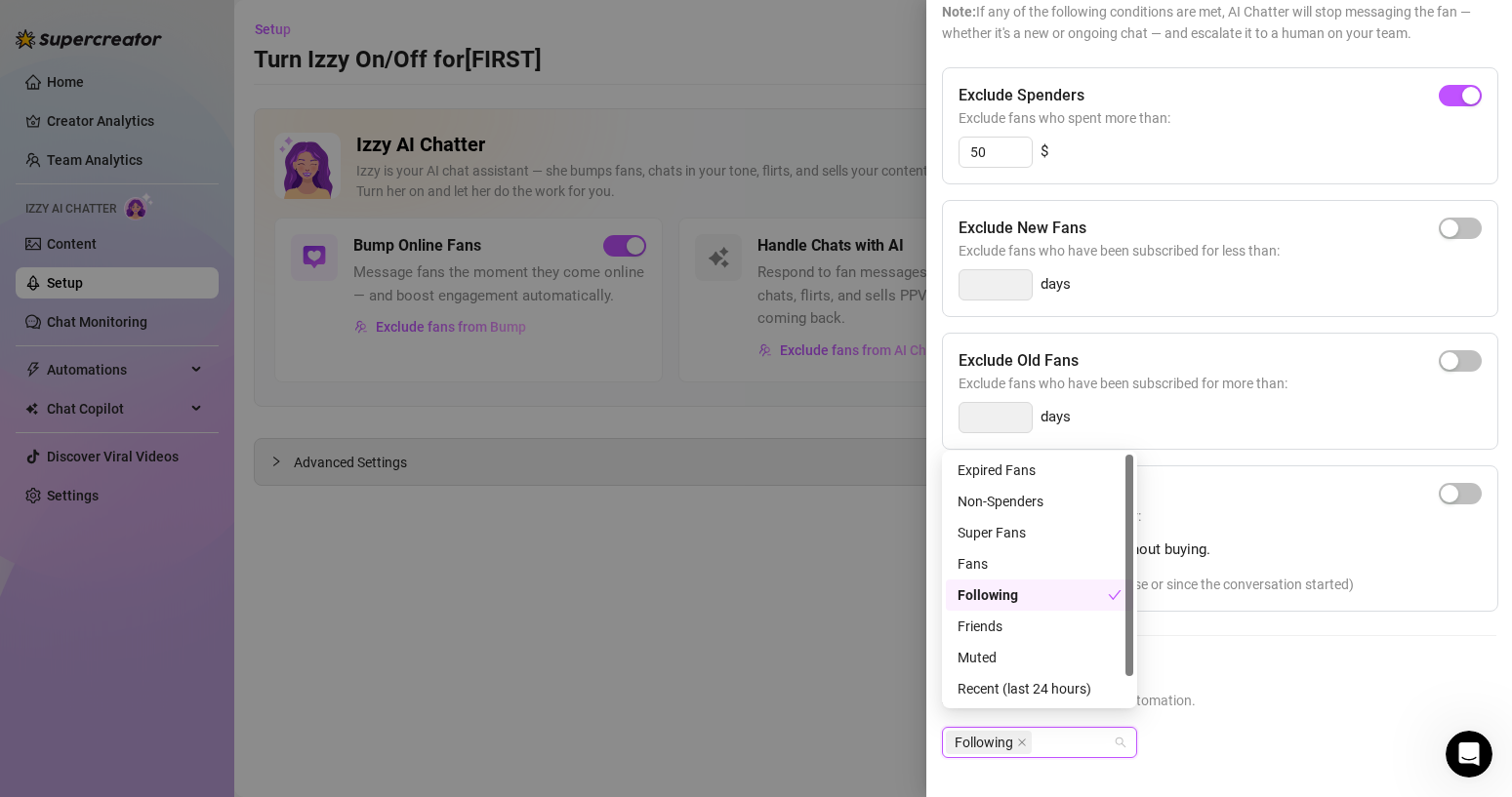click on "Following" at bounding box center (1033, 595) 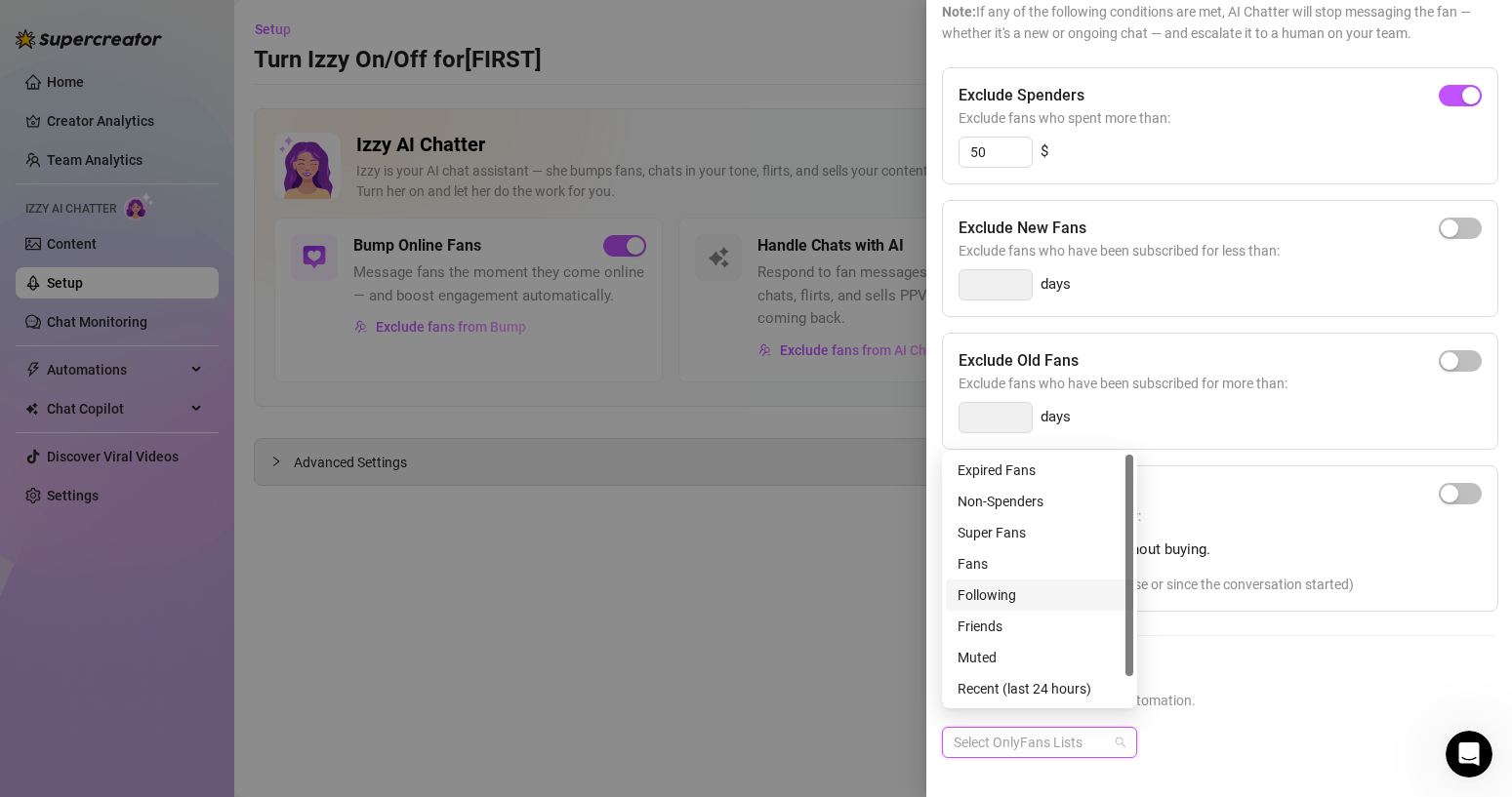 click on "Exclude Spenders Exclude fans who spent more than: 50 $ Exclude New Fans Exclude fans who have been subscribed for less than: days Exclude Old Fans Exclude fans who have been subscribed for more than: days Exclude Time wasters Exclude fans who've sent over: messages without buying. (Either since their last purchase or since the conversation started) Exclude Fans Lists Select lists to exclude from AI automation.   Select OnlyFans Lists" at bounding box center (1219, 428) 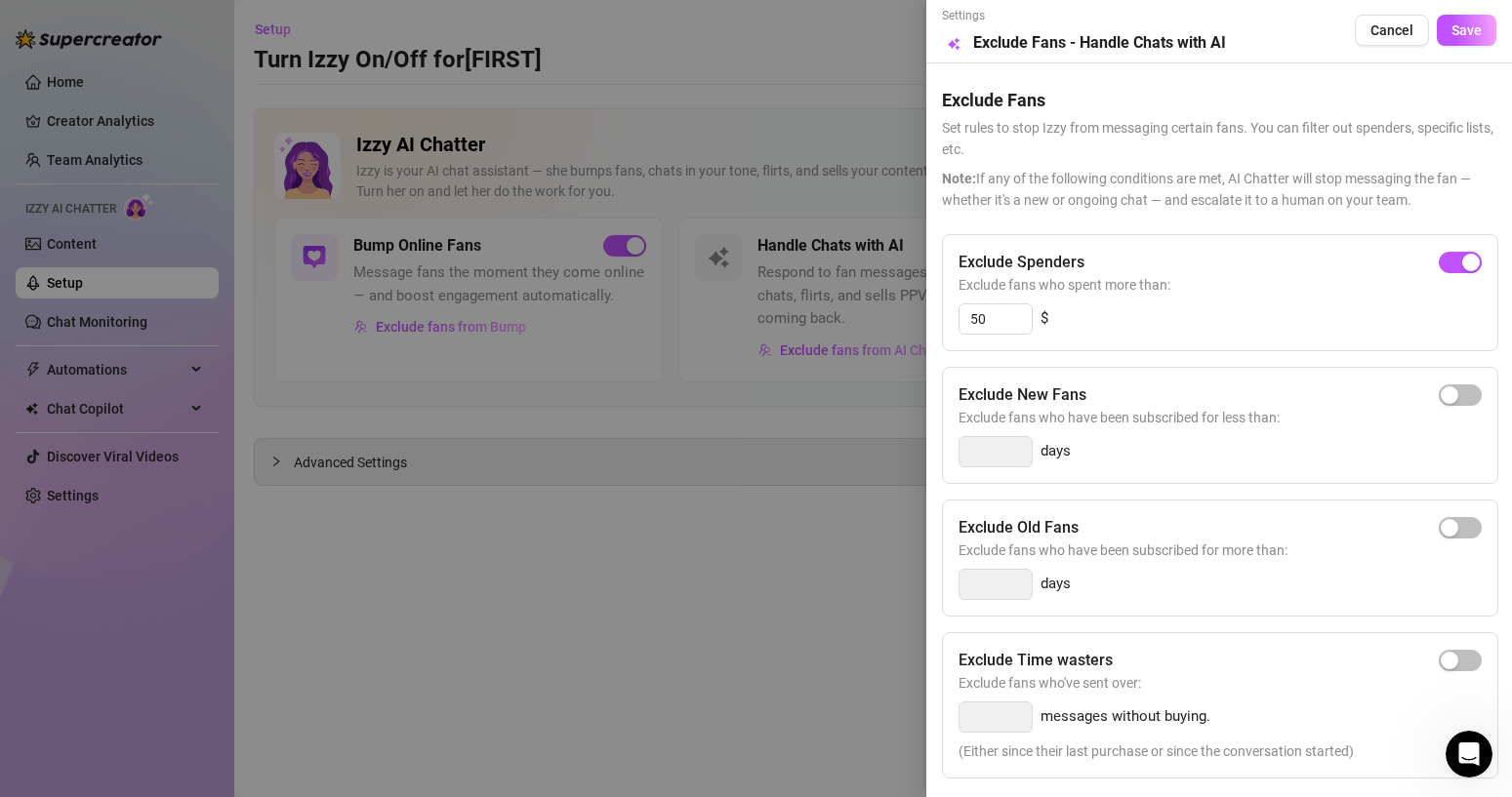 scroll, scrollTop: 0, scrollLeft: 0, axis: both 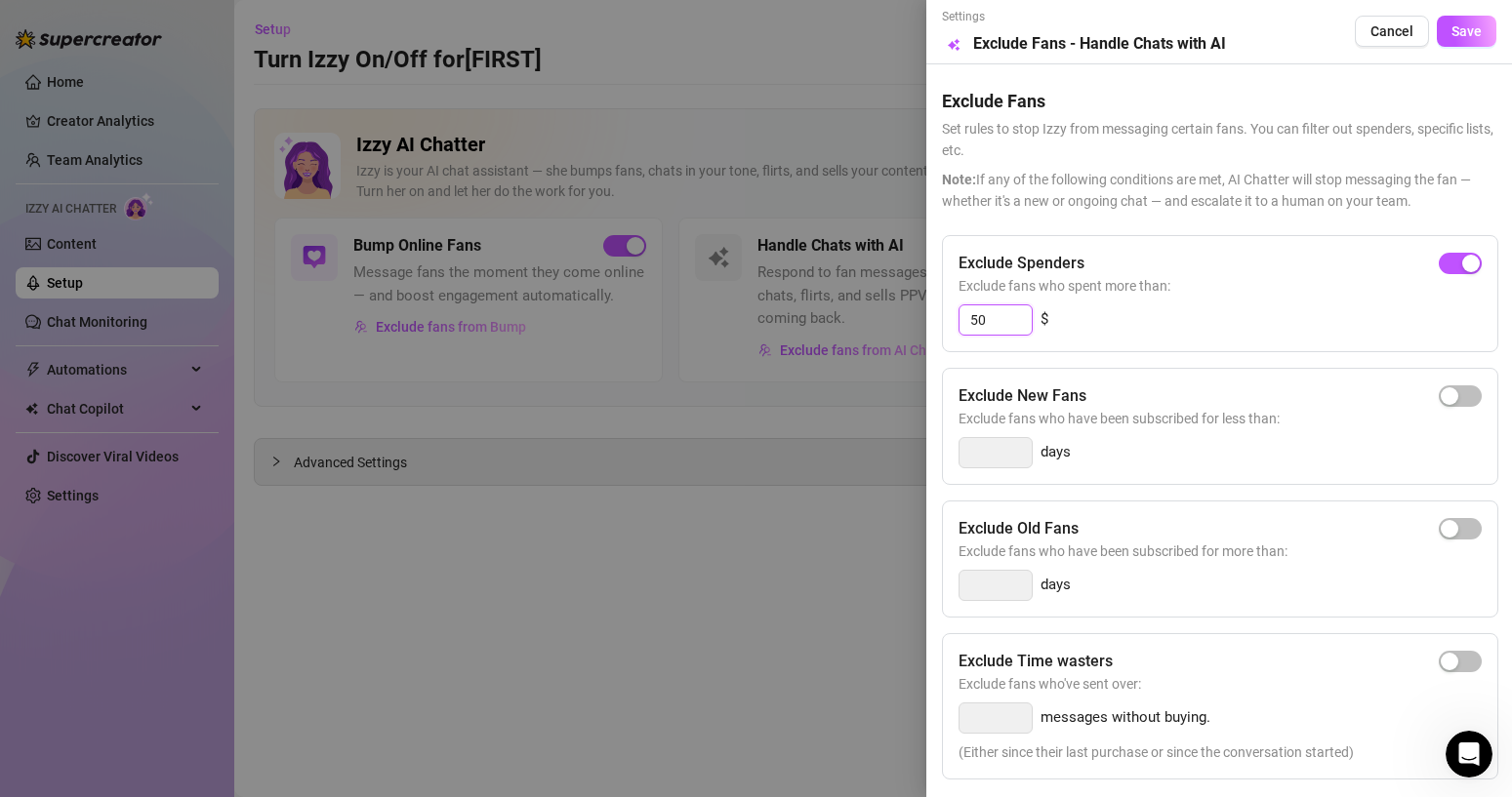 drag, startPoint x: 997, startPoint y: 314, endPoint x: 963, endPoint y: 313, distance: 34.0147 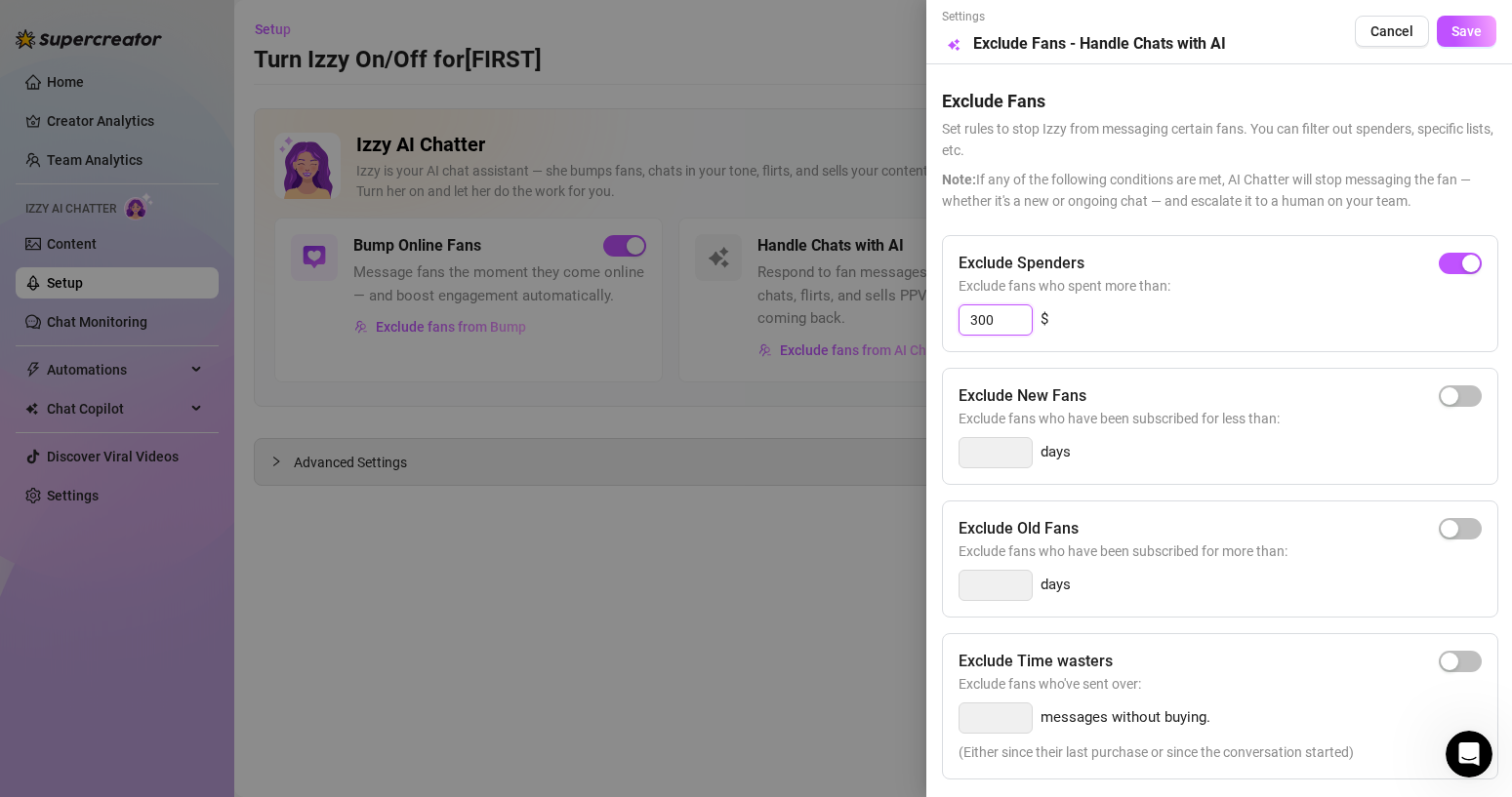type on "300" 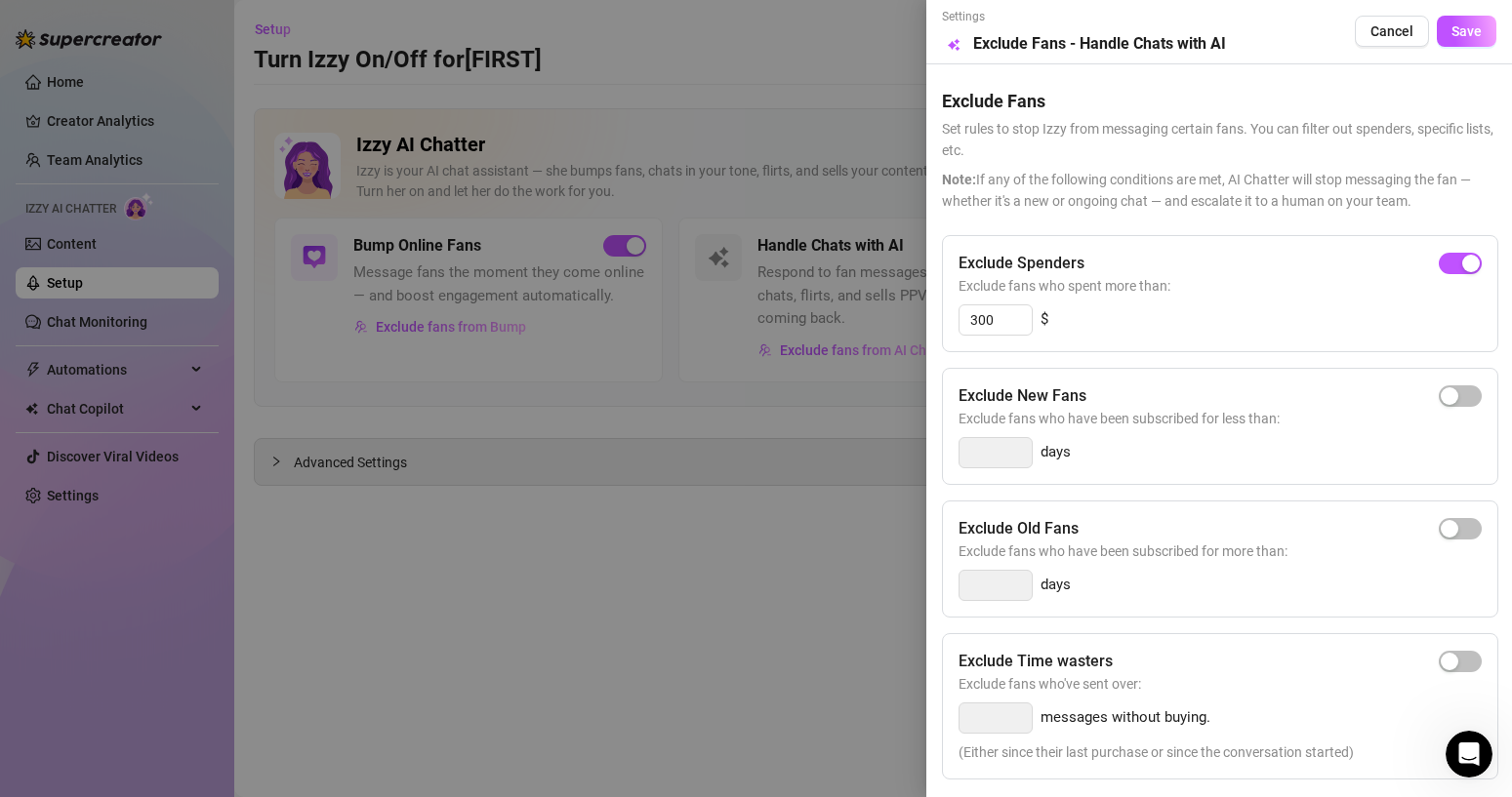click at bounding box center (756, 398) 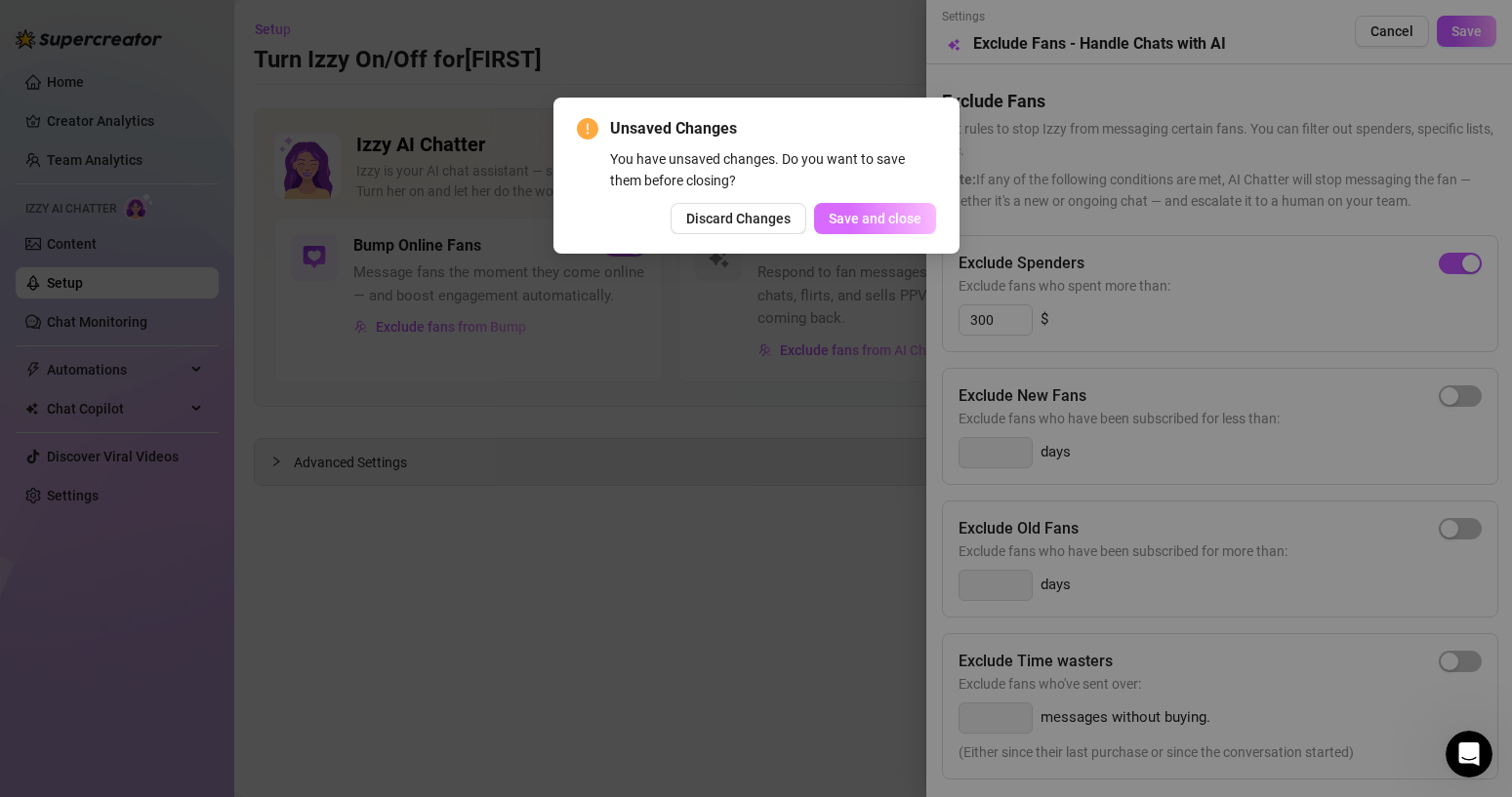 click on "Save and close" at bounding box center (875, 219) 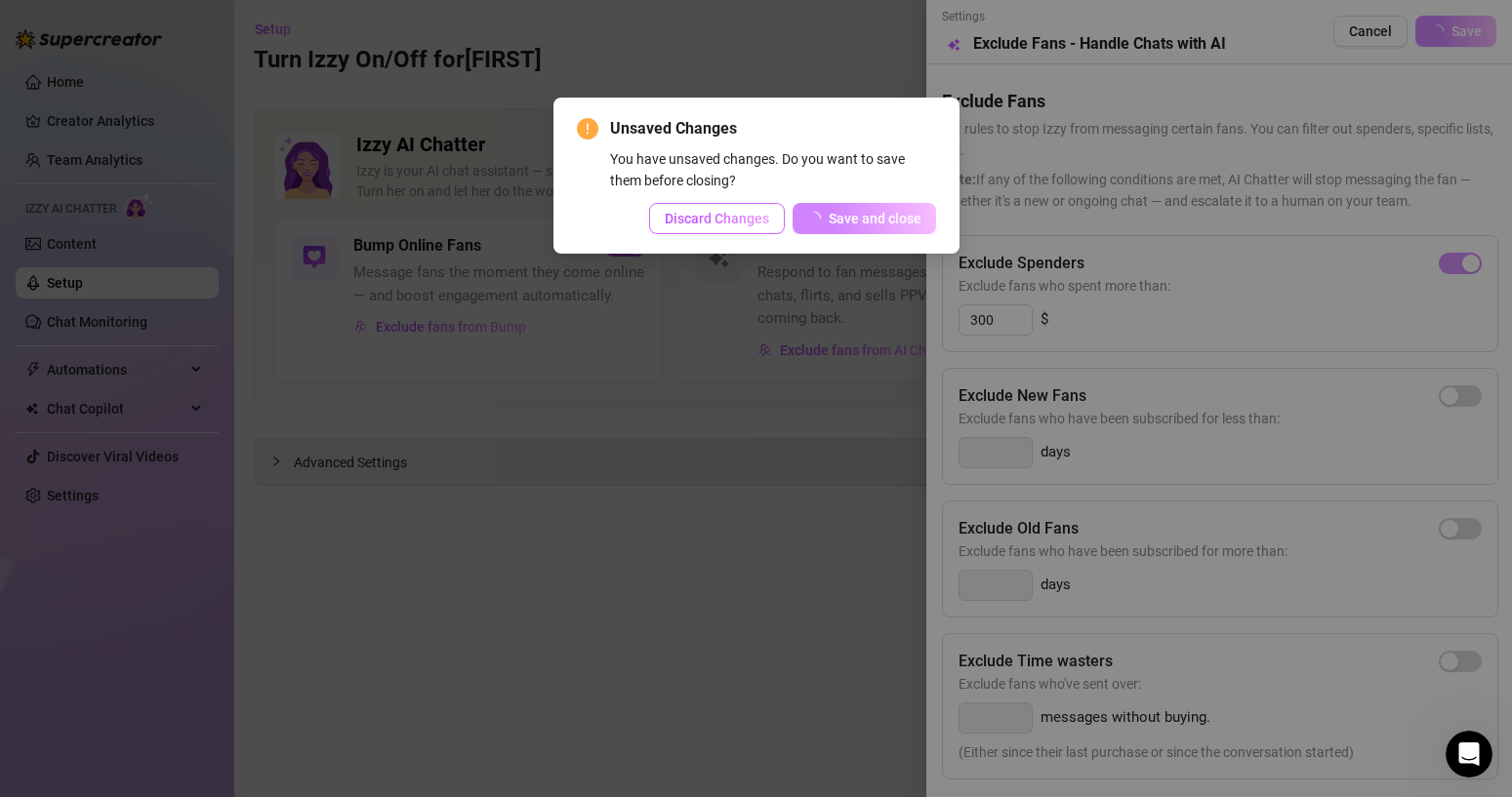 click on "Discard Changes" at bounding box center (716, 219) 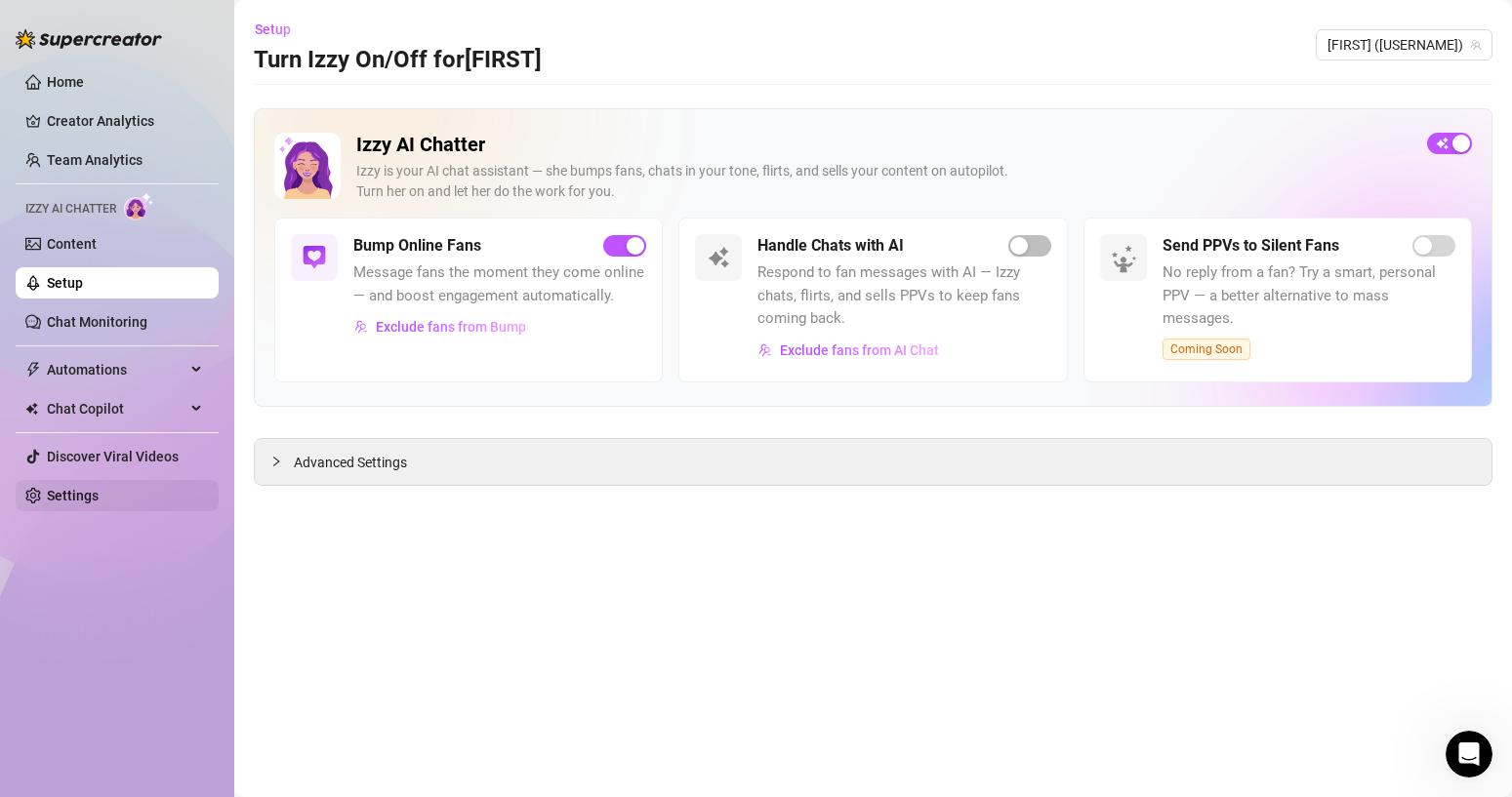 click on "Settings" at bounding box center [72, 496] 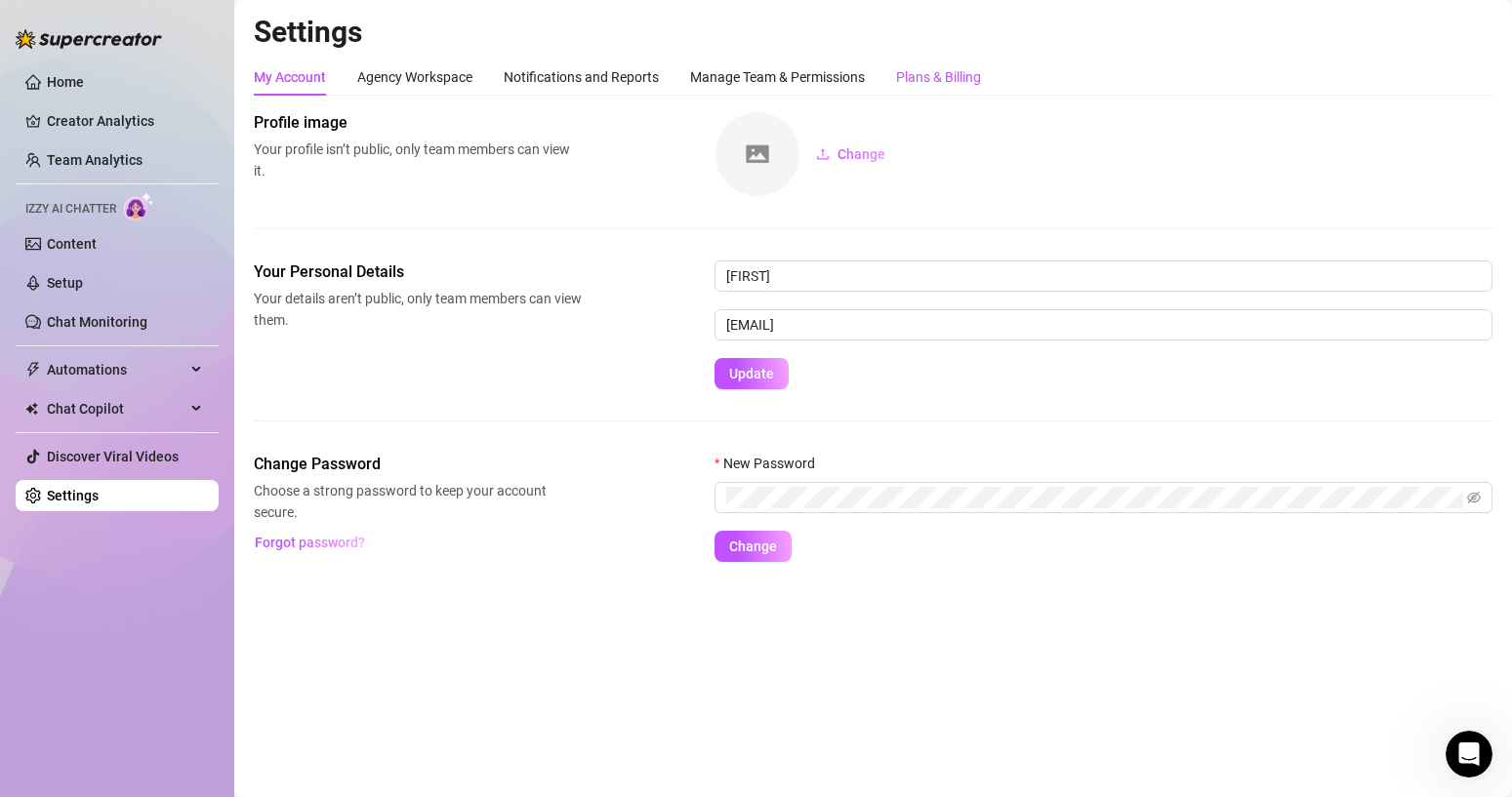click on "Plans & Billing" at bounding box center (938, 77) 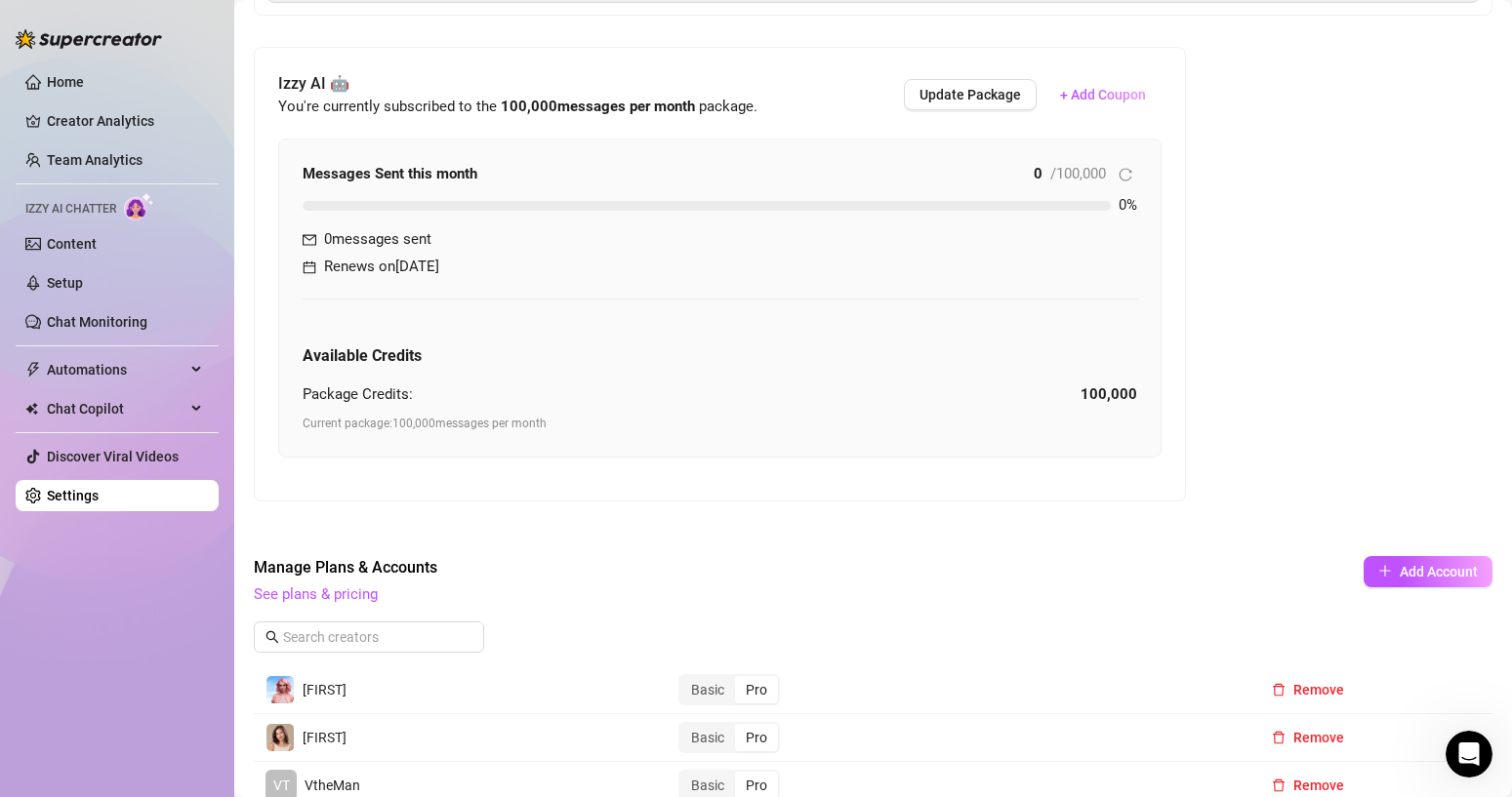 scroll, scrollTop: 433, scrollLeft: 0, axis: vertical 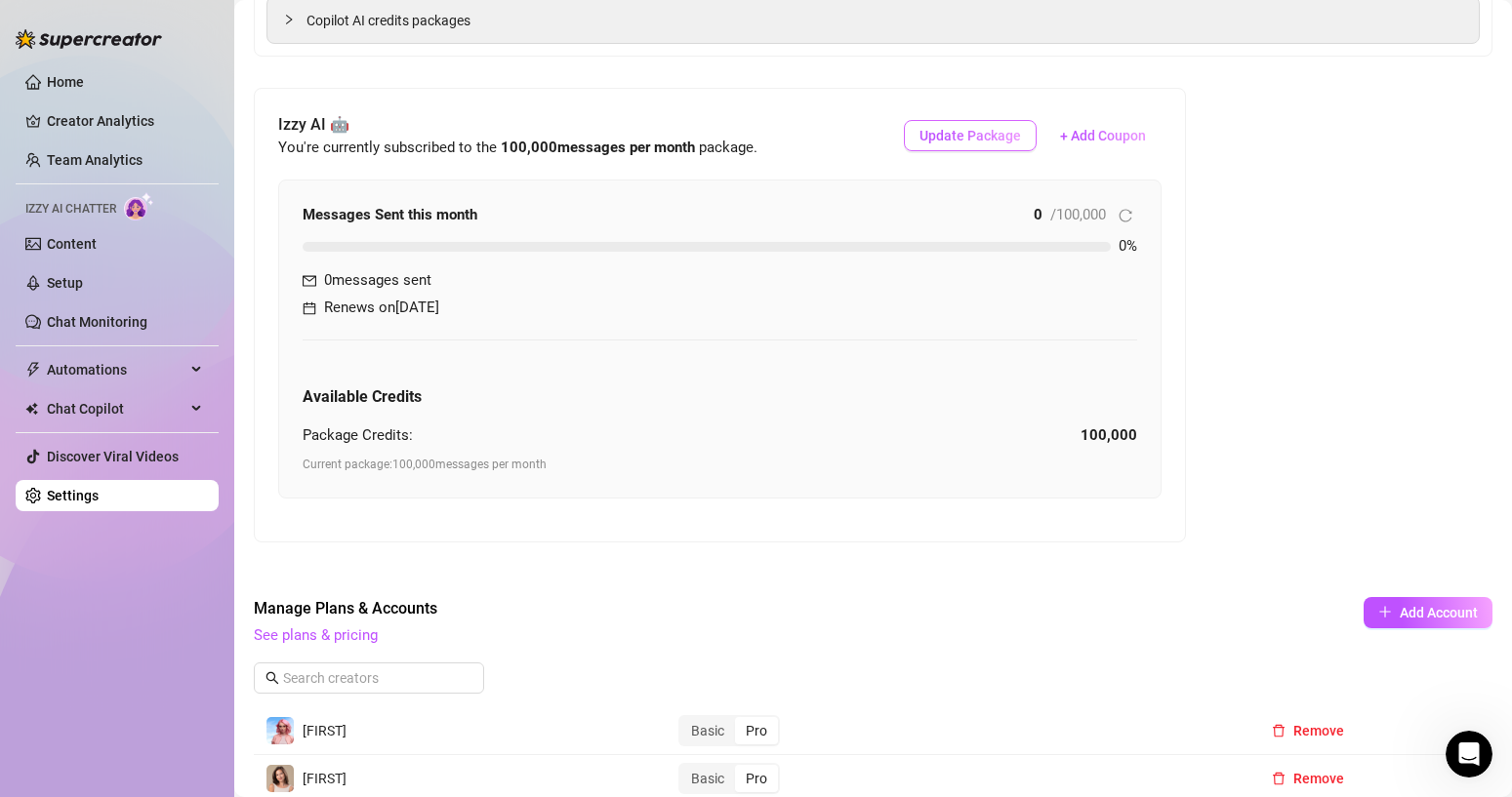 click on "Update Package" at bounding box center [970, 136] 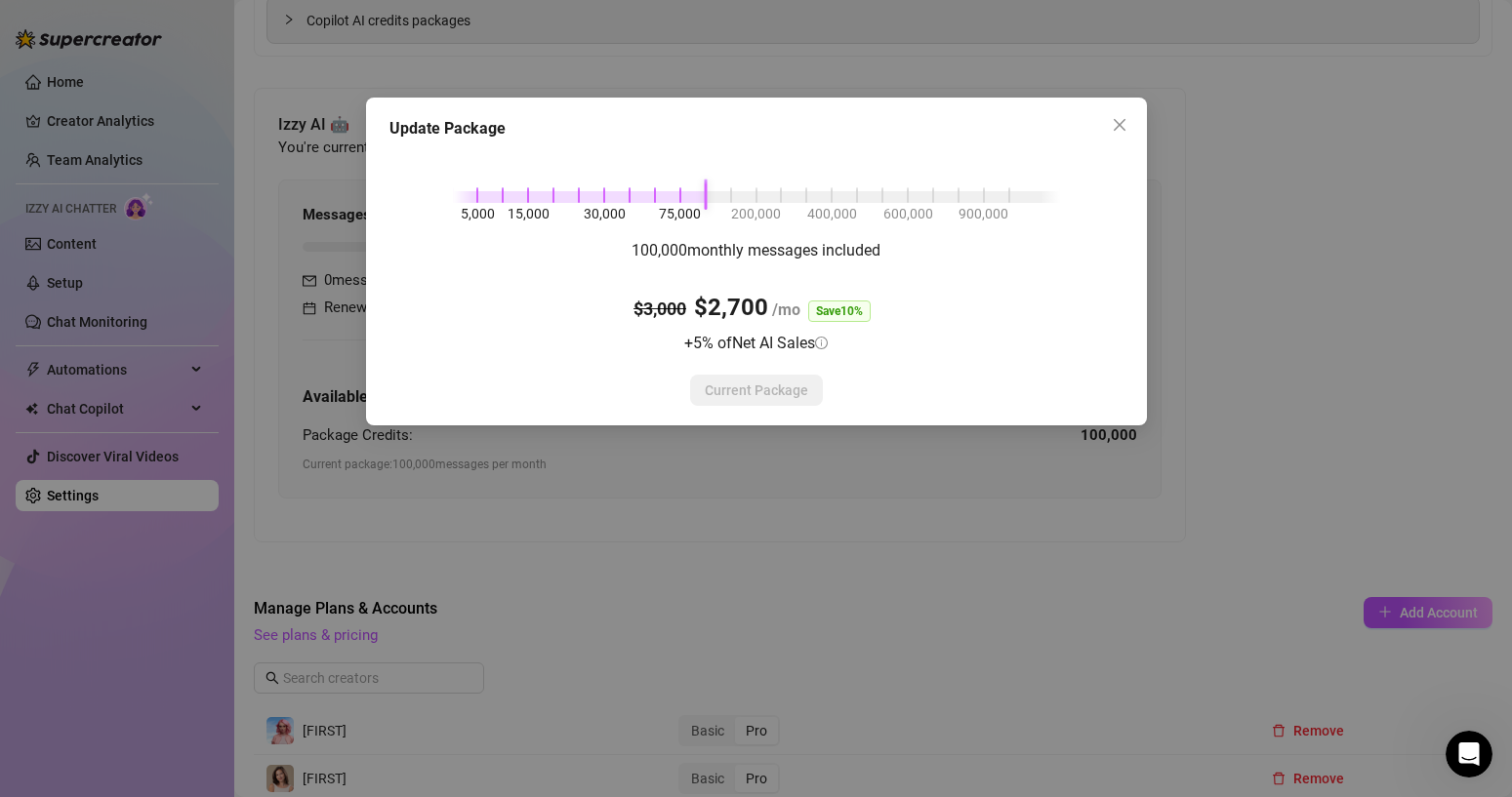 click on "5,000" at bounding box center [477, 214] 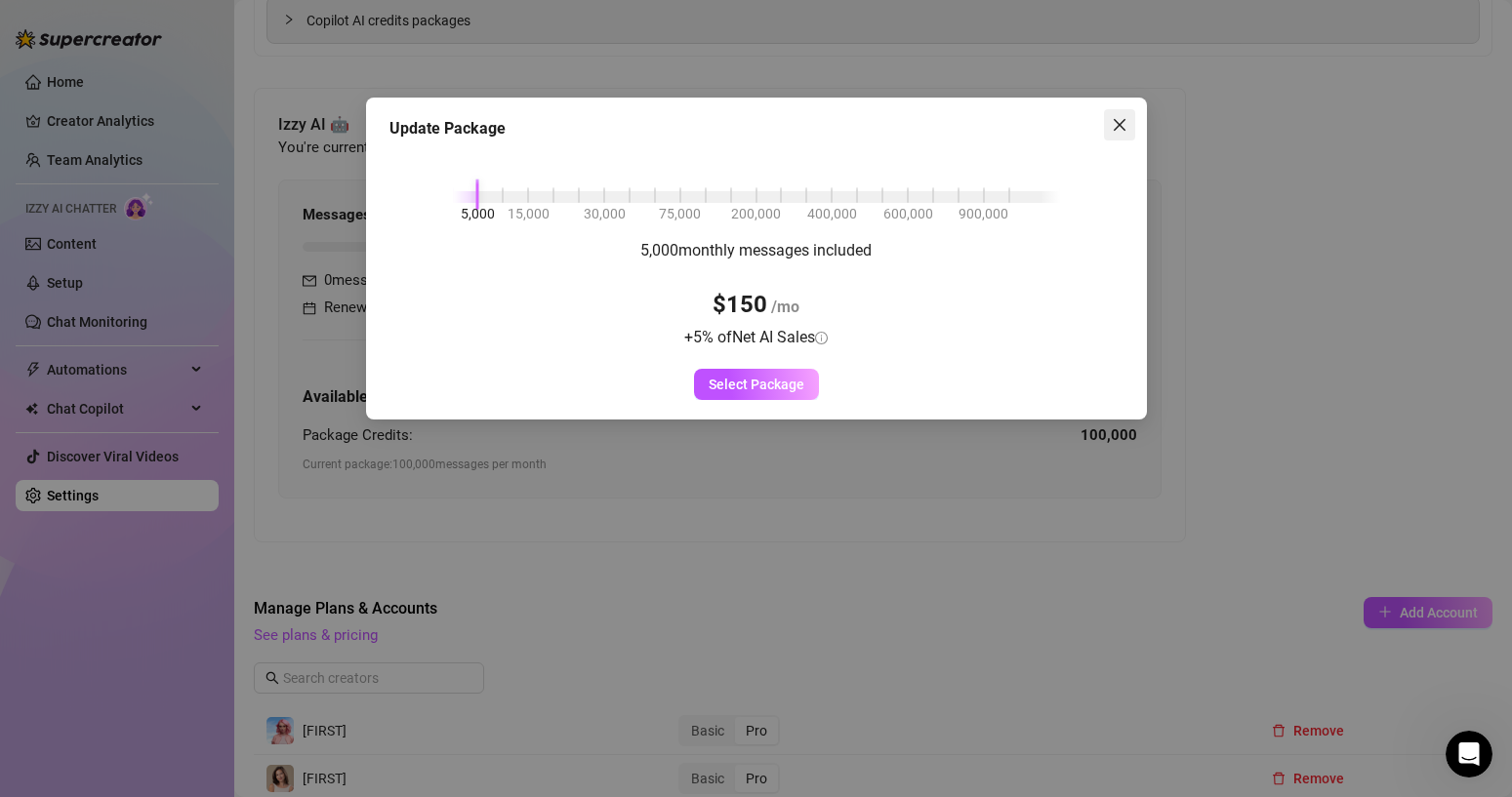 click at bounding box center (1120, 125) 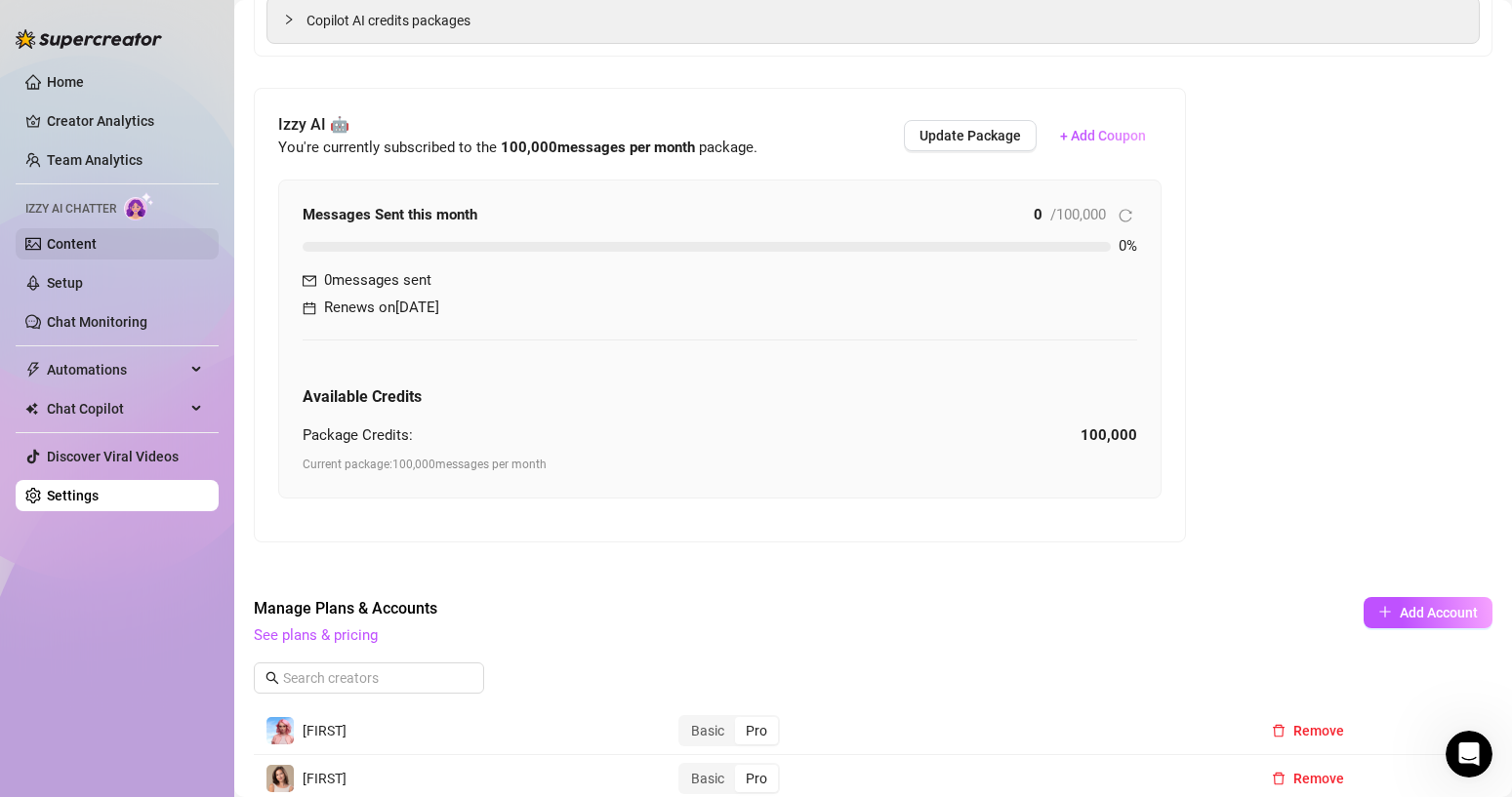 click on "Content" at bounding box center (71, 244) 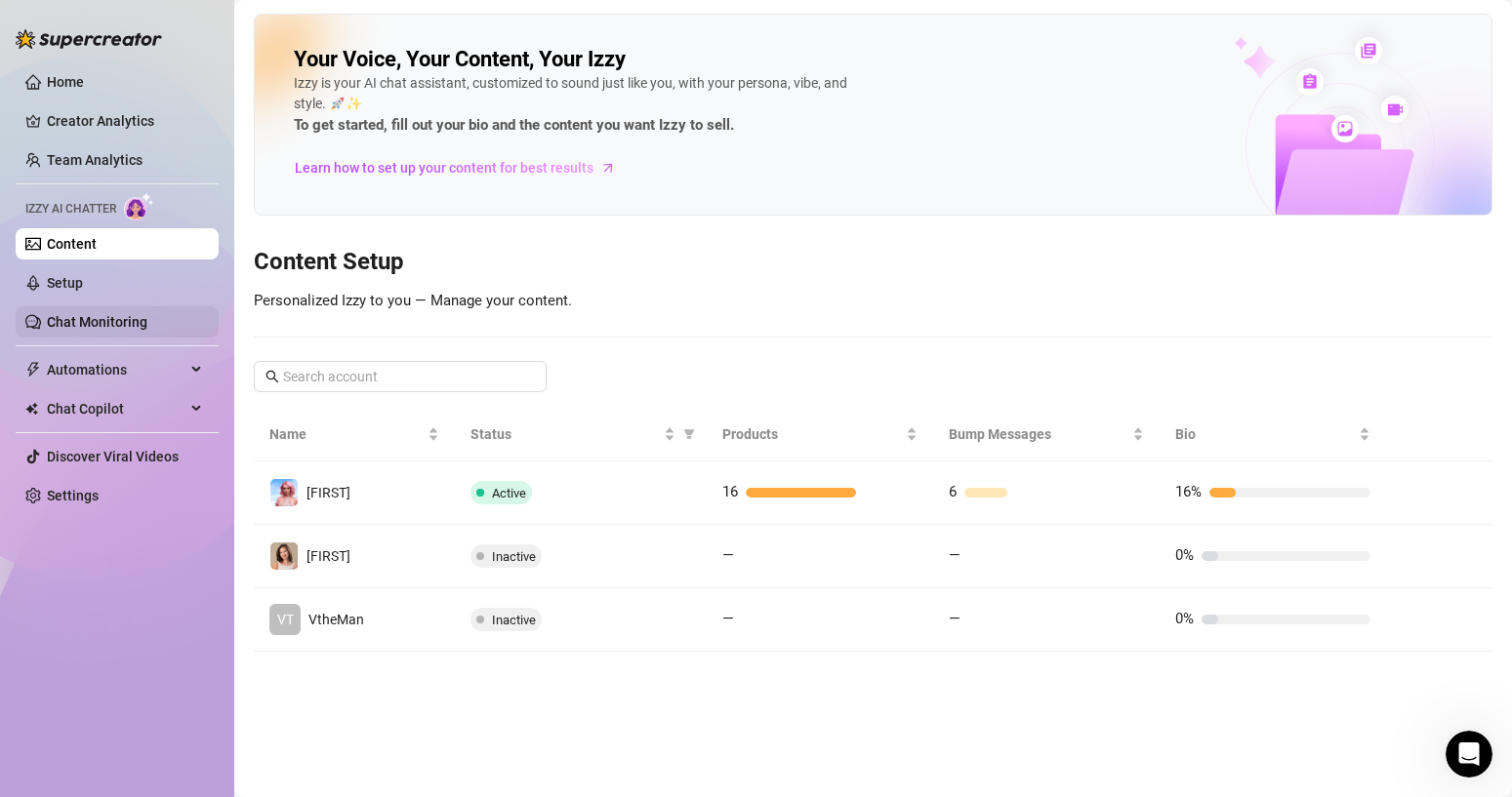click on "Chat Monitoring" at bounding box center (97, 322) 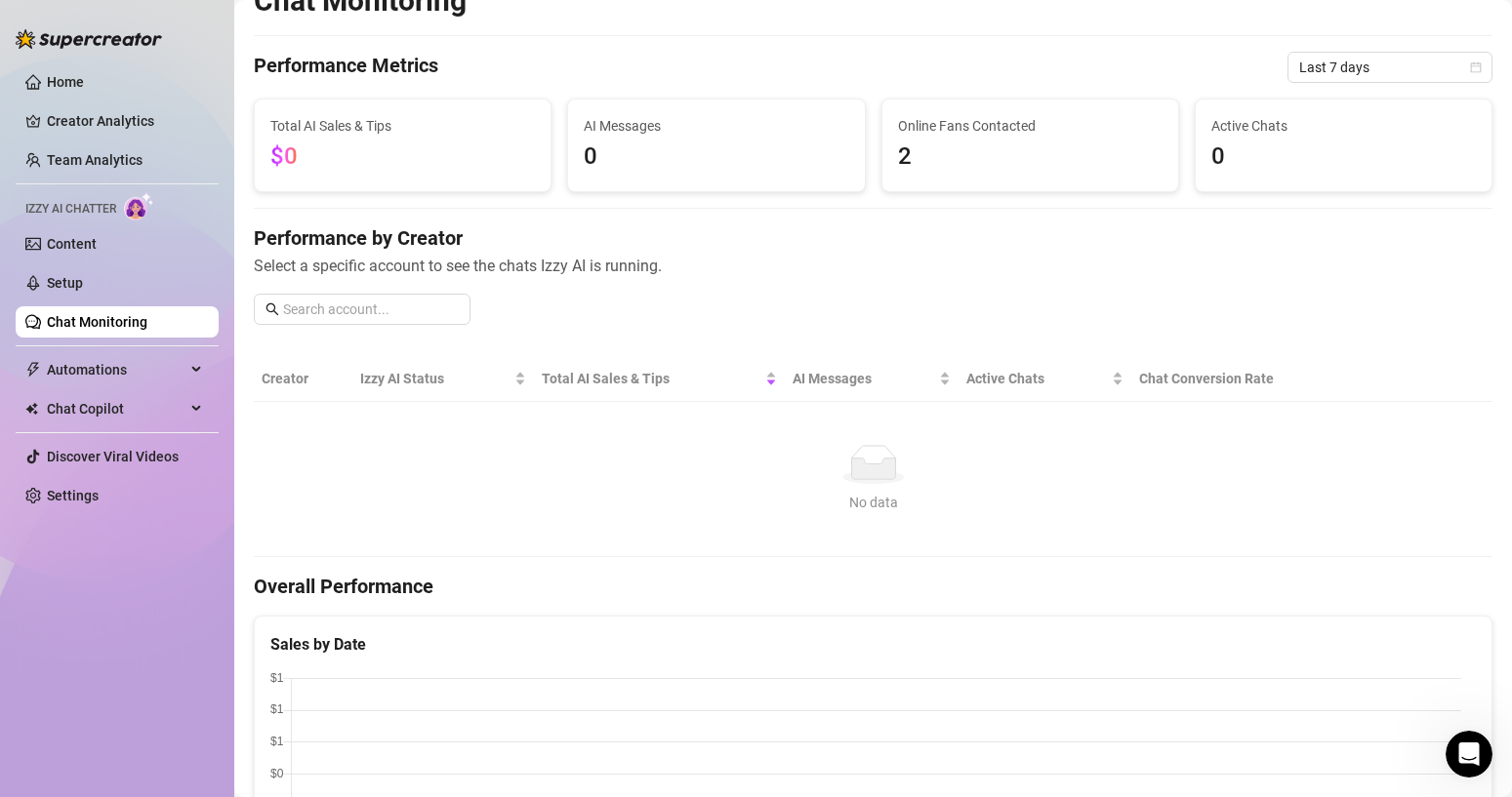 scroll, scrollTop: 0, scrollLeft: 0, axis: both 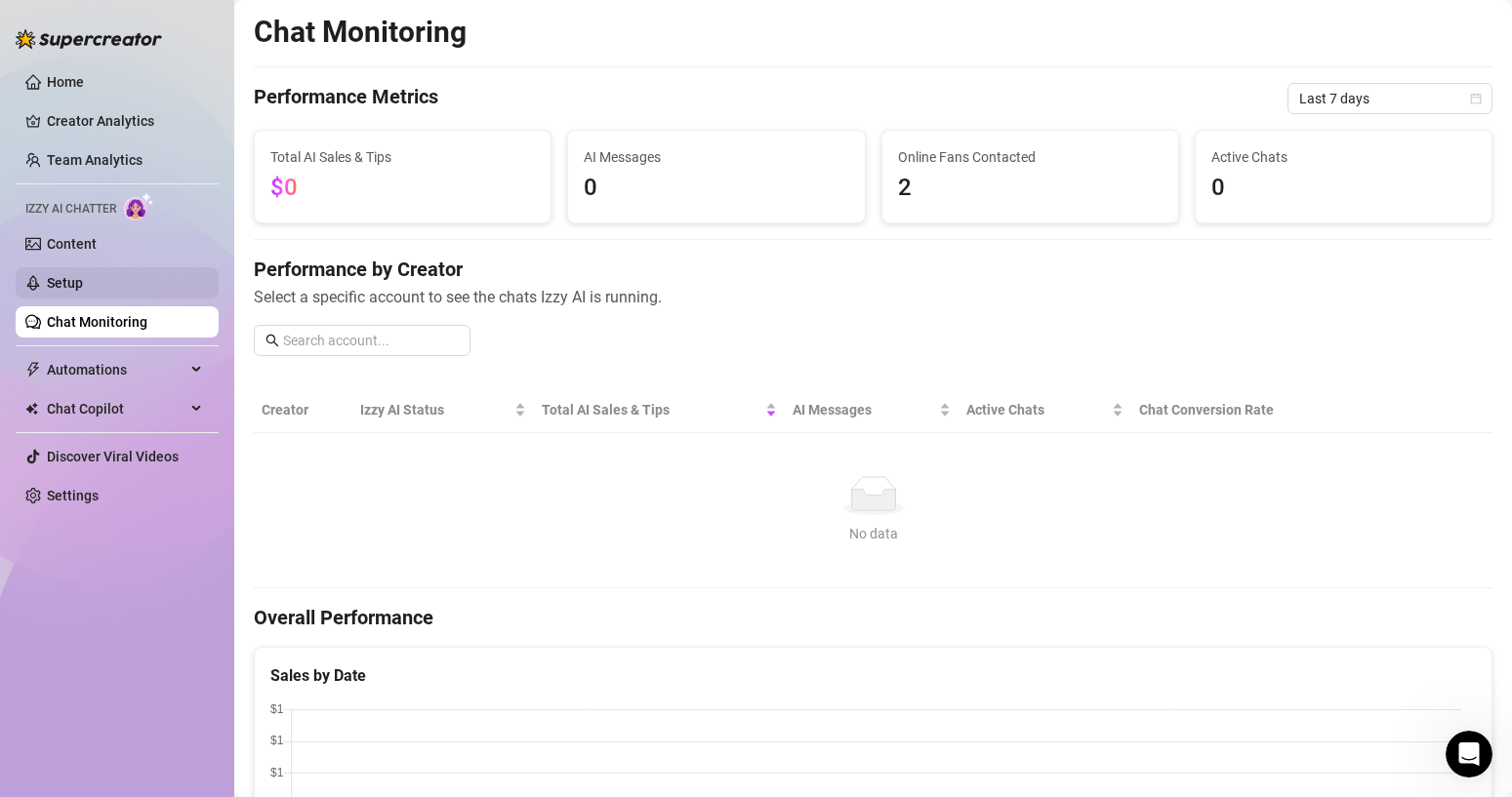 click on "Setup" at bounding box center [64, 283] 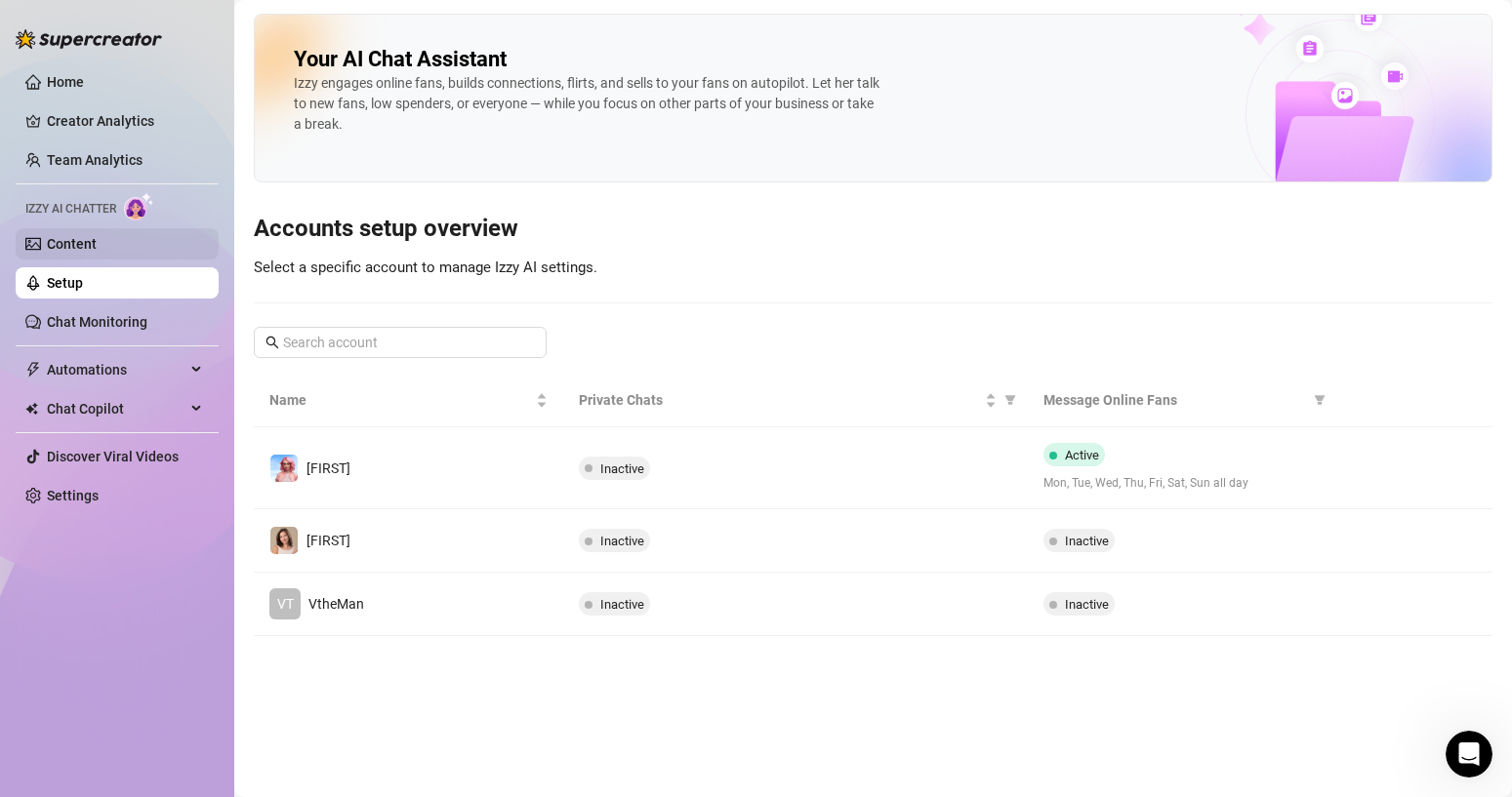 click on "Content" at bounding box center (71, 244) 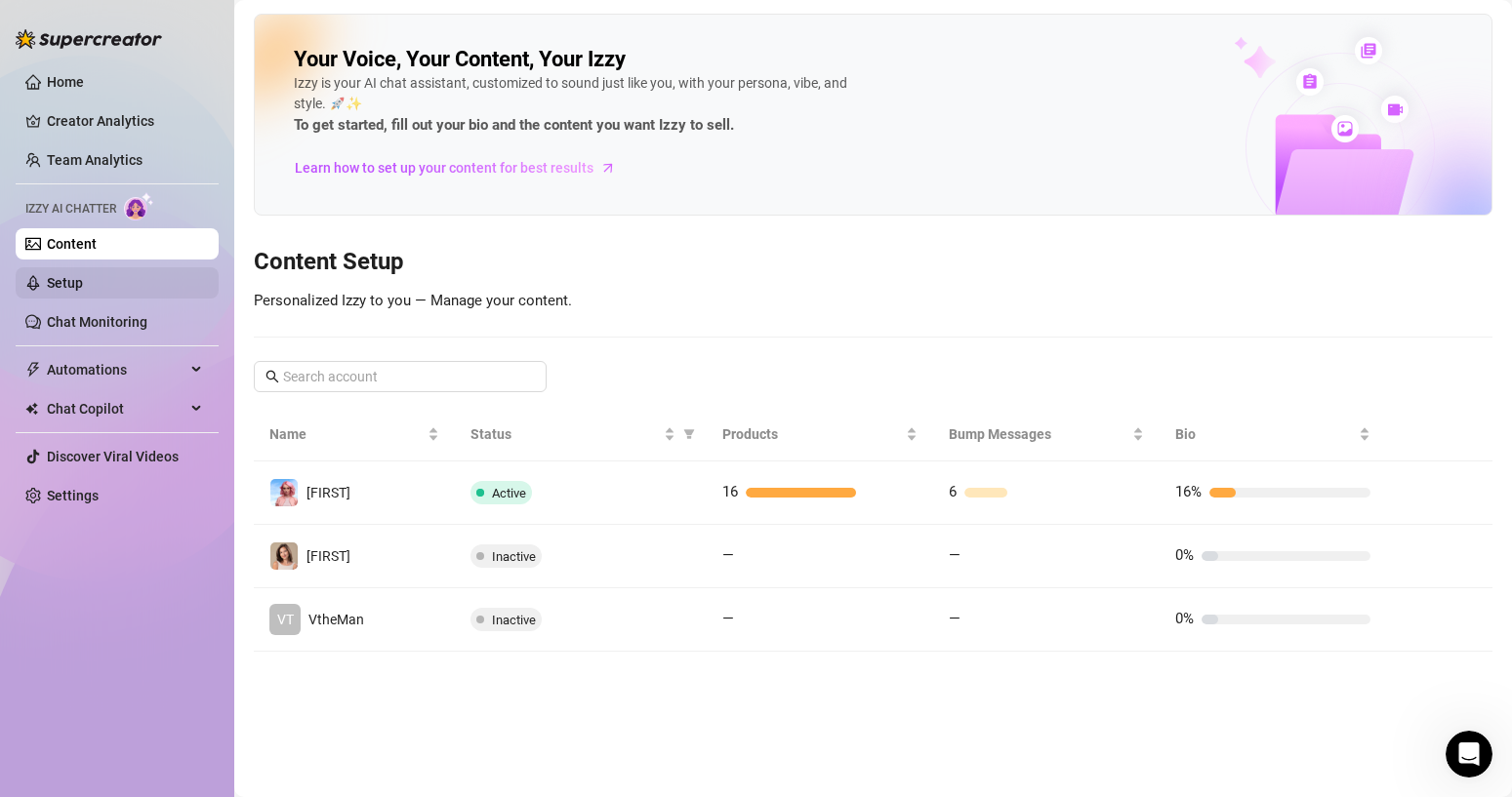 click on "Setup" at bounding box center [64, 283] 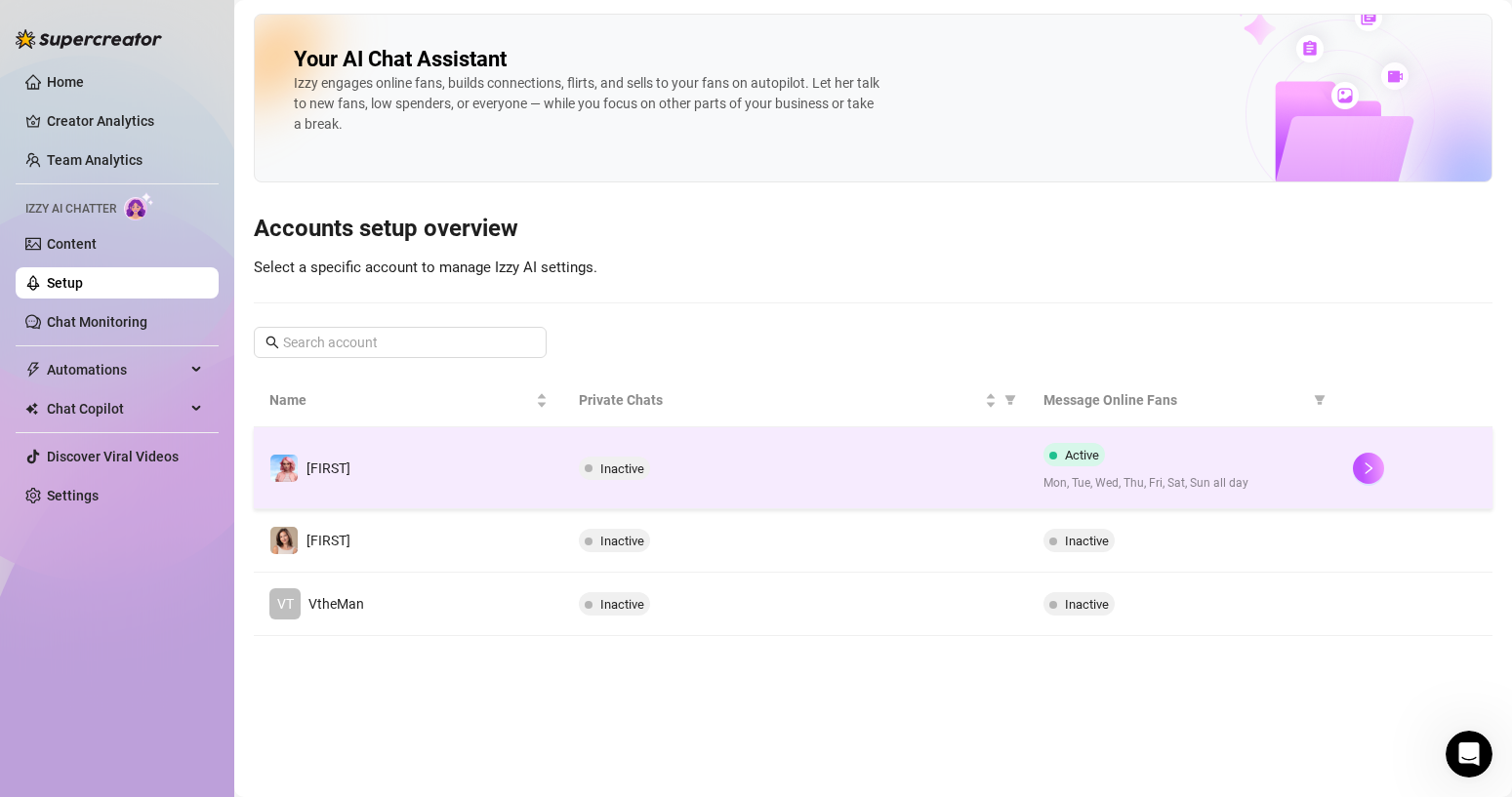 click on "Inactive" at bounding box center [796, 468] 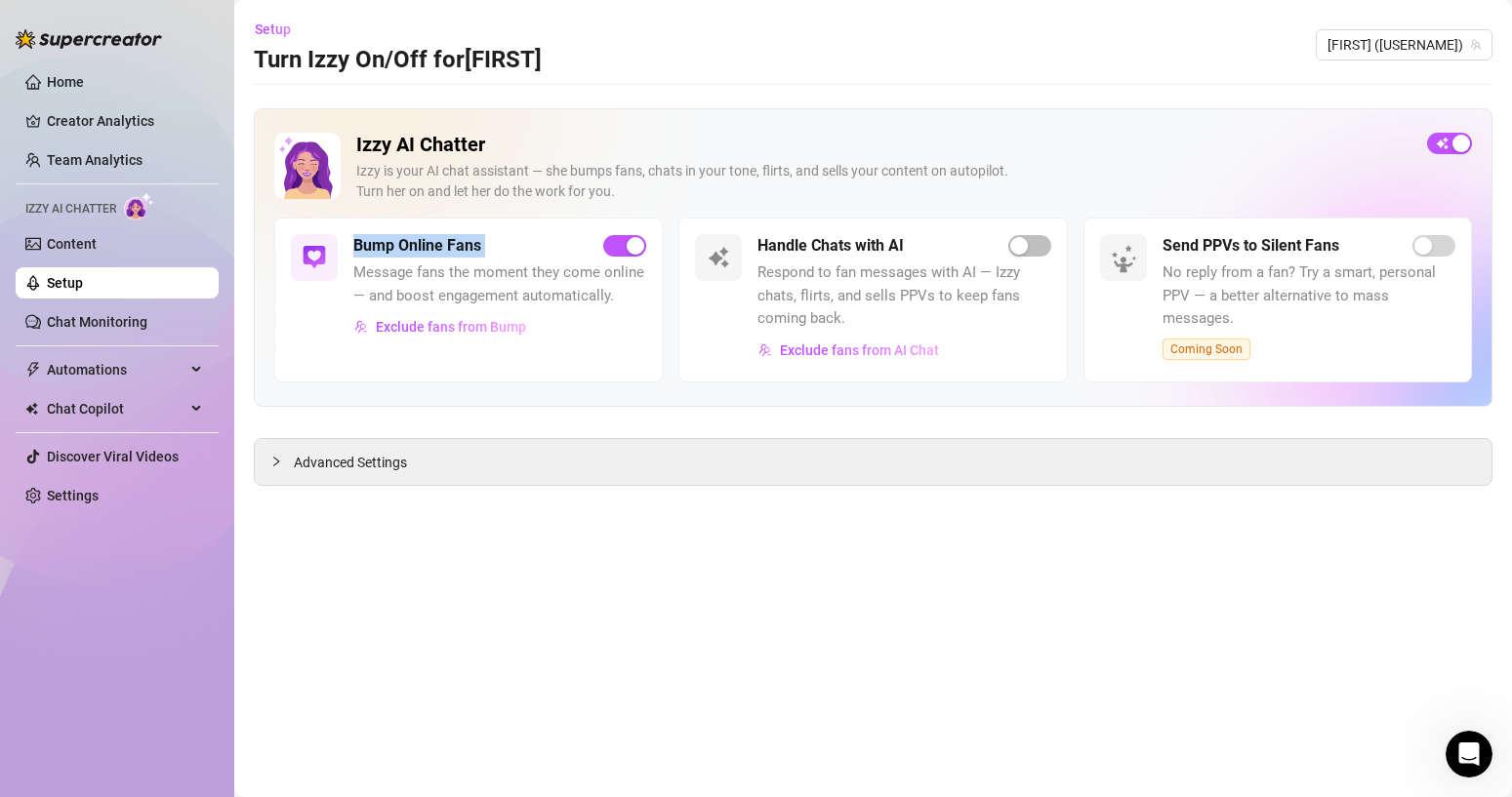 drag, startPoint x: 348, startPoint y: 248, endPoint x: 537, endPoint y: 248, distance: 189 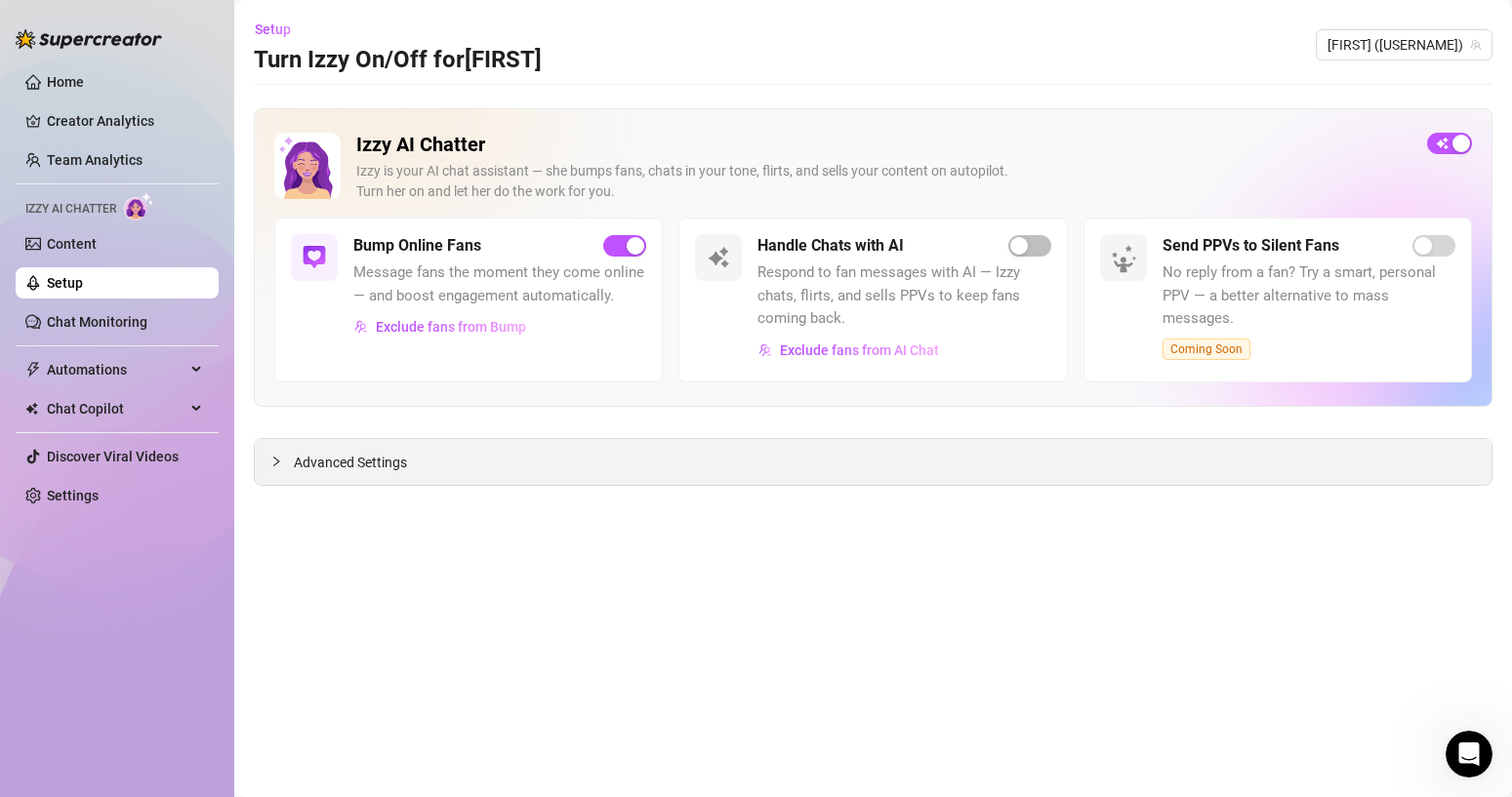 click on "Advanced Settings" at bounding box center (350, 462) 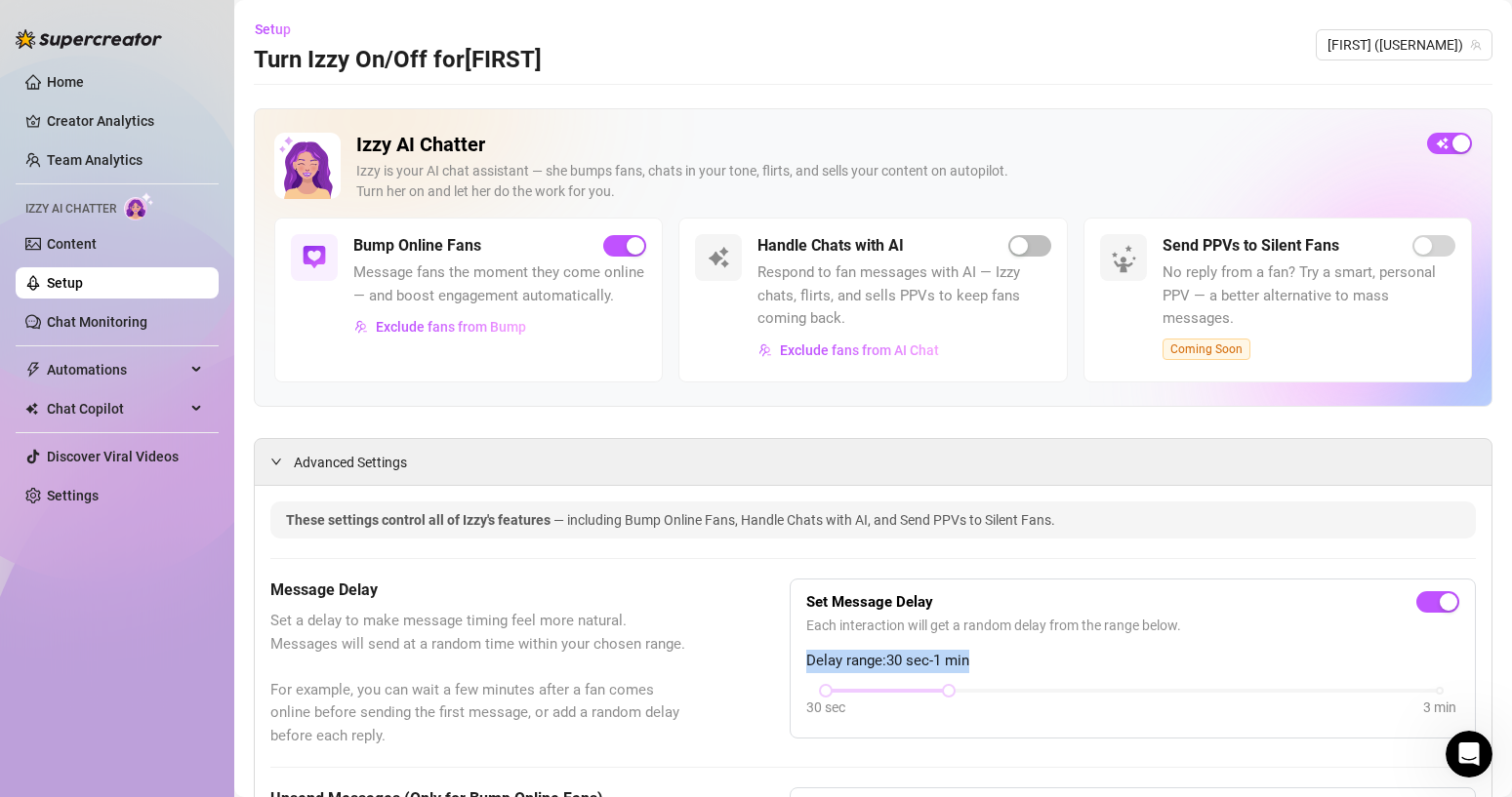 drag, startPoint x: 850, startPoint y: 654, endPoint x: 1010, endPoint y: 660, distance: 160.11246 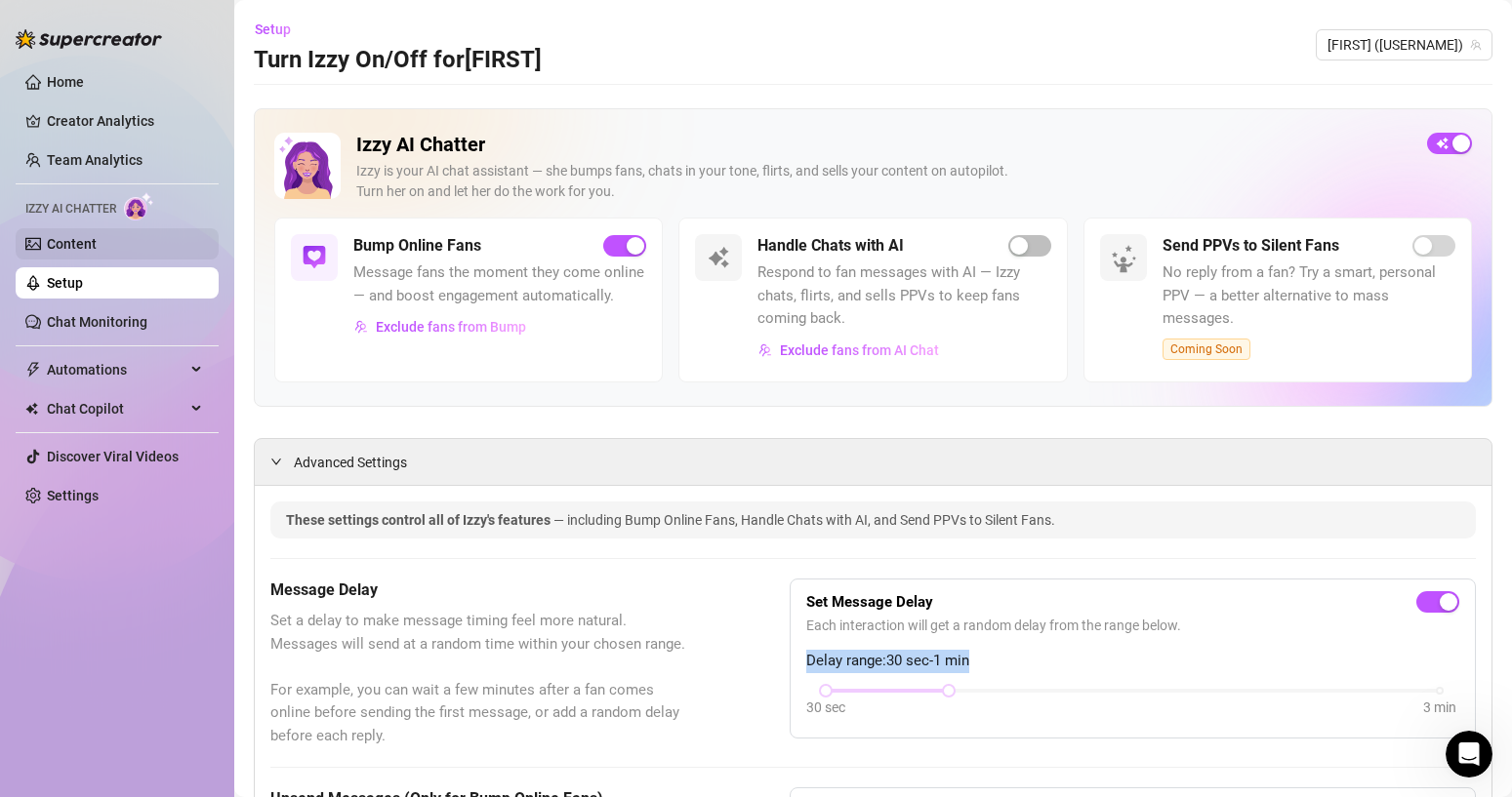 click on "Content" at bounding box center (71, 244) 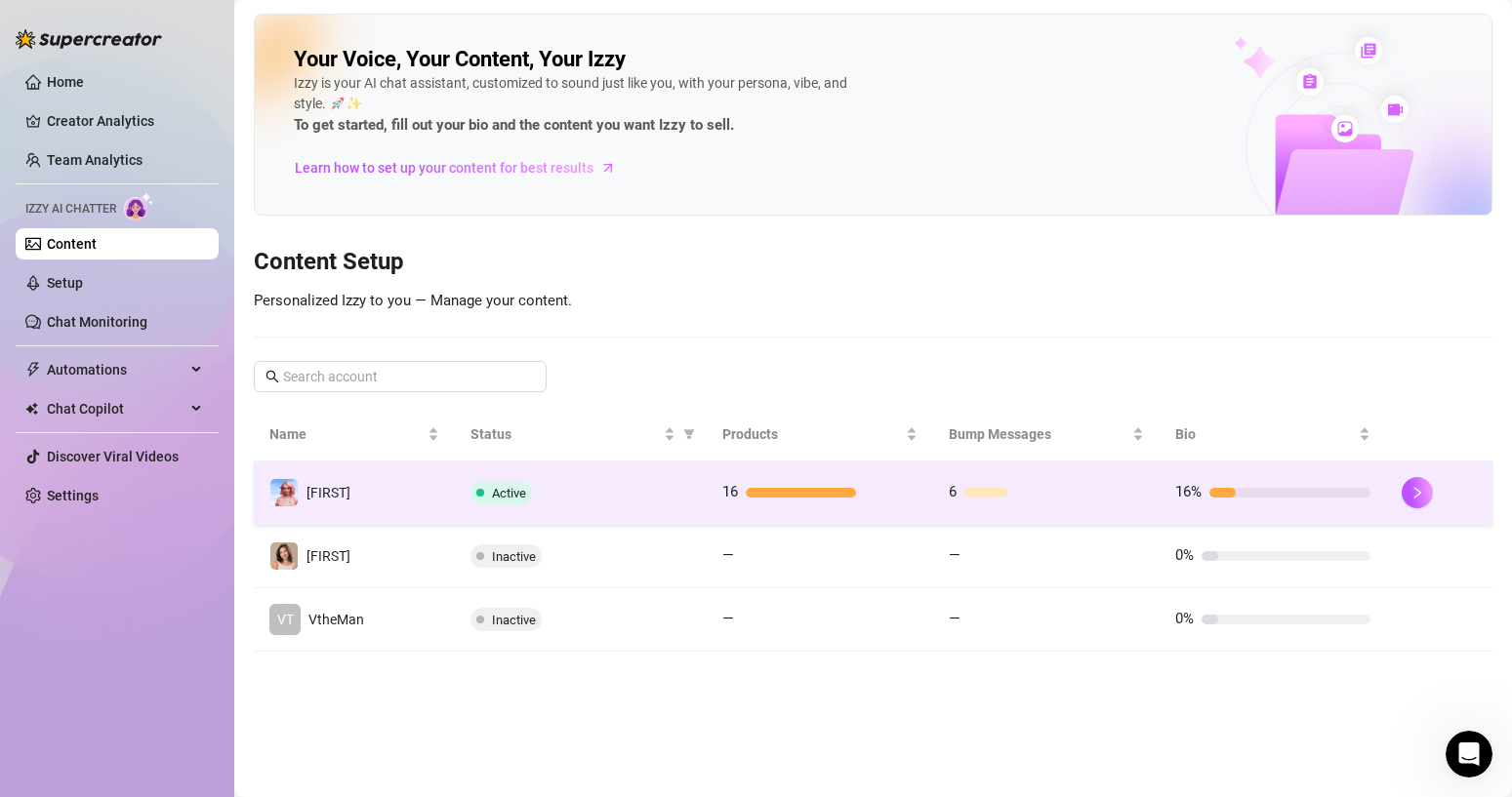 click on "6" at bounding box center [1046, 493] 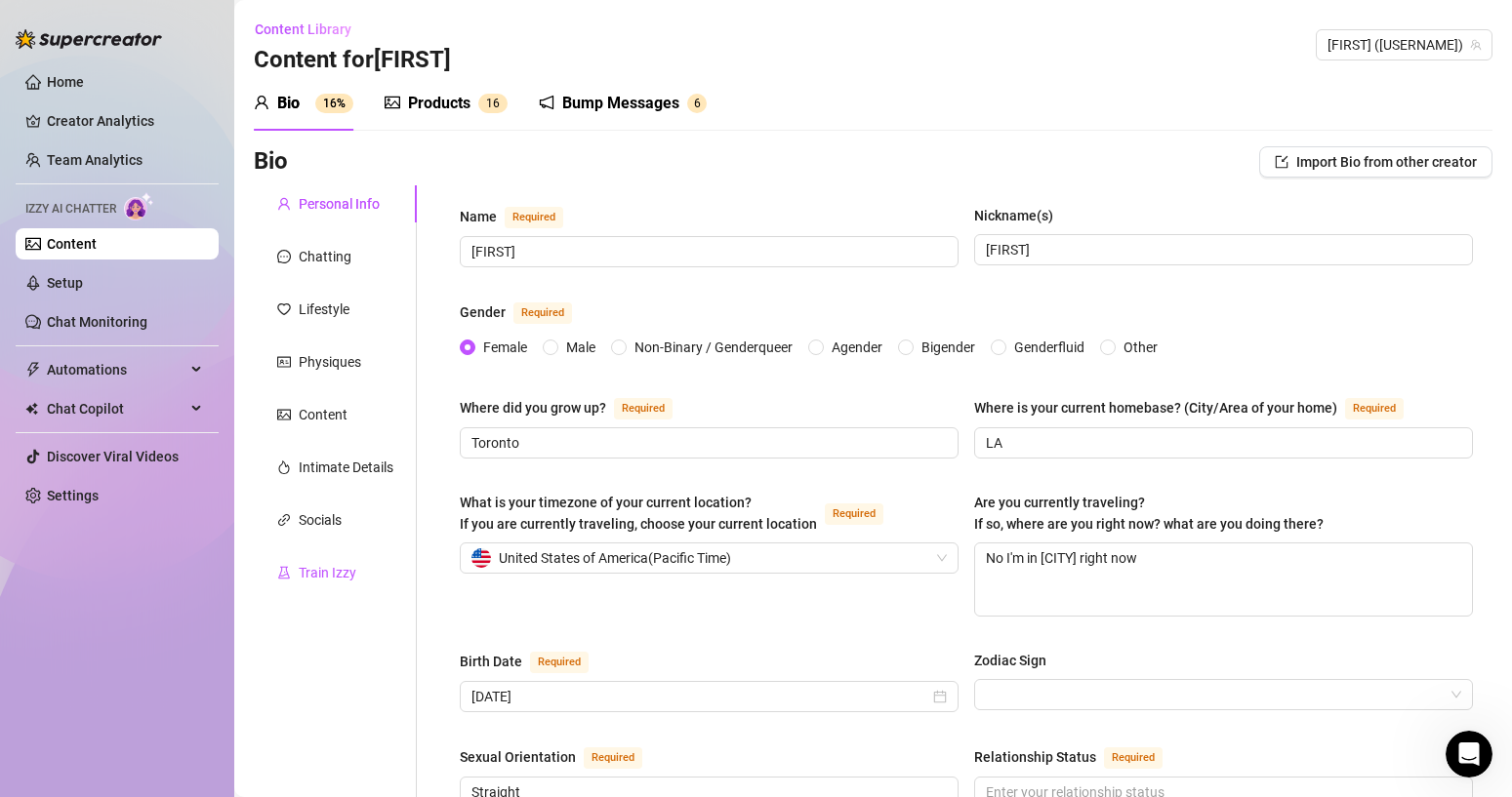 click on "Train Izzy" at bounding box center [327, 573] 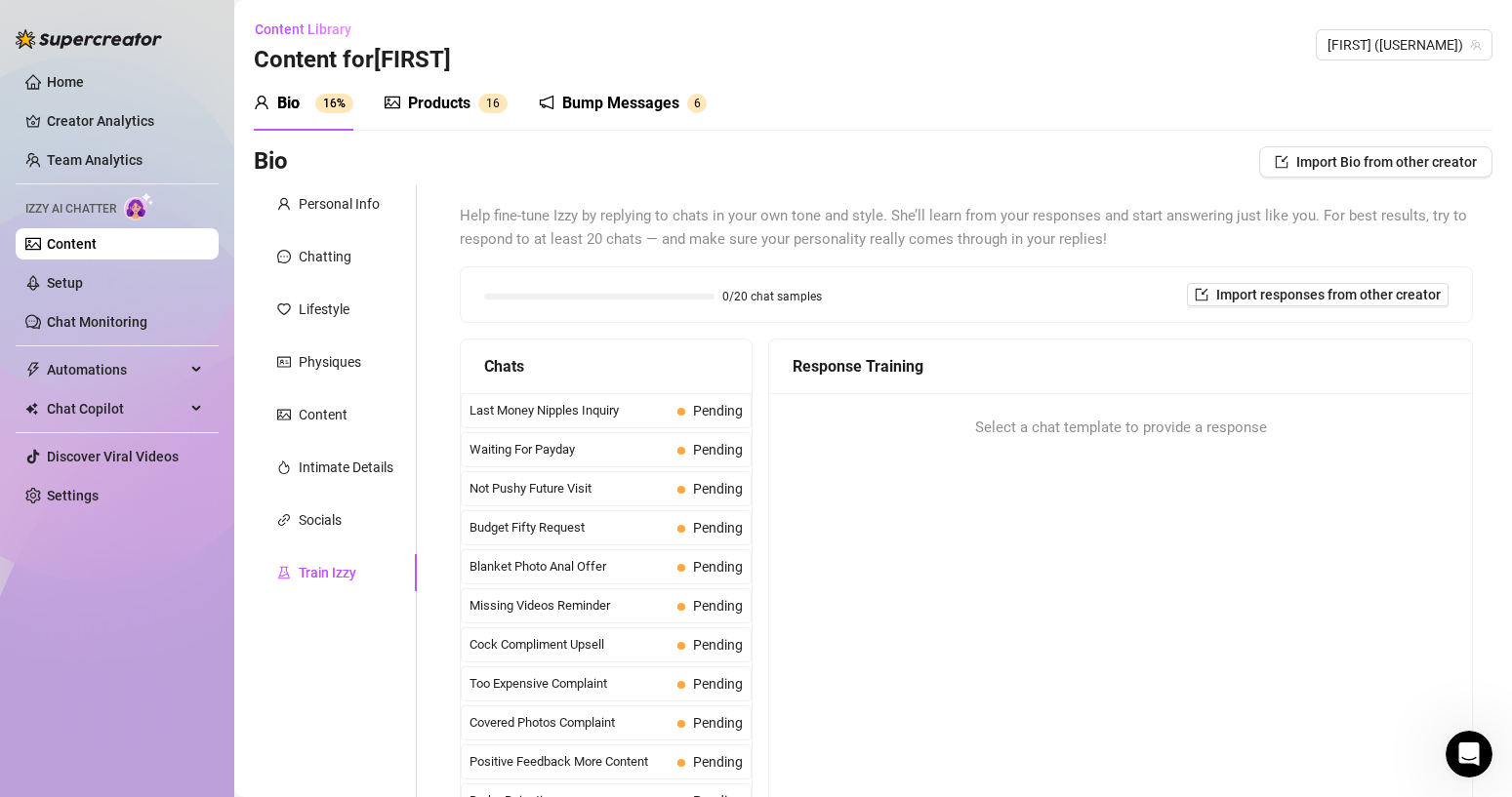 type 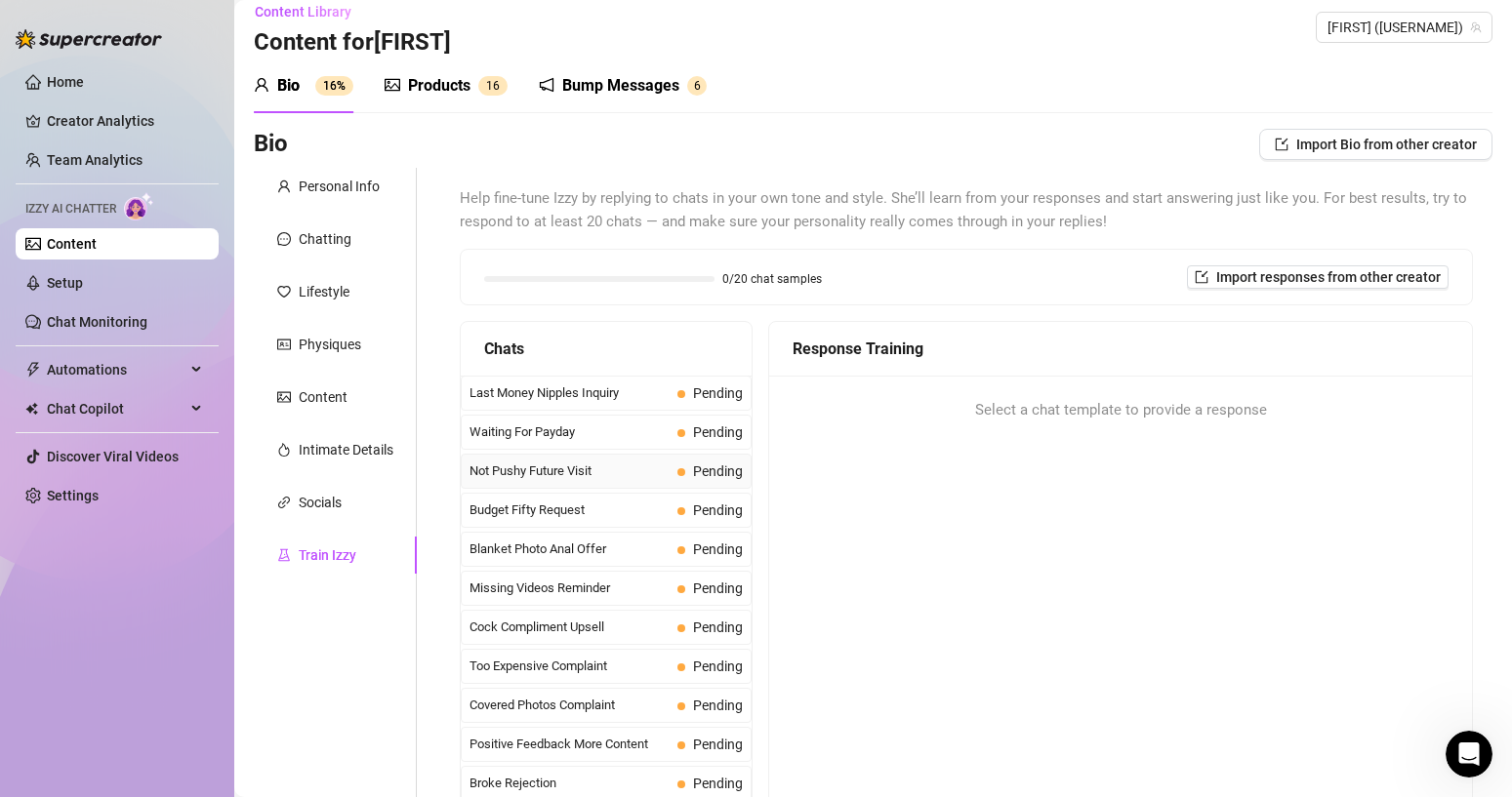 scroll, scrollTop: 0, scrollLeft: 0, axis: both 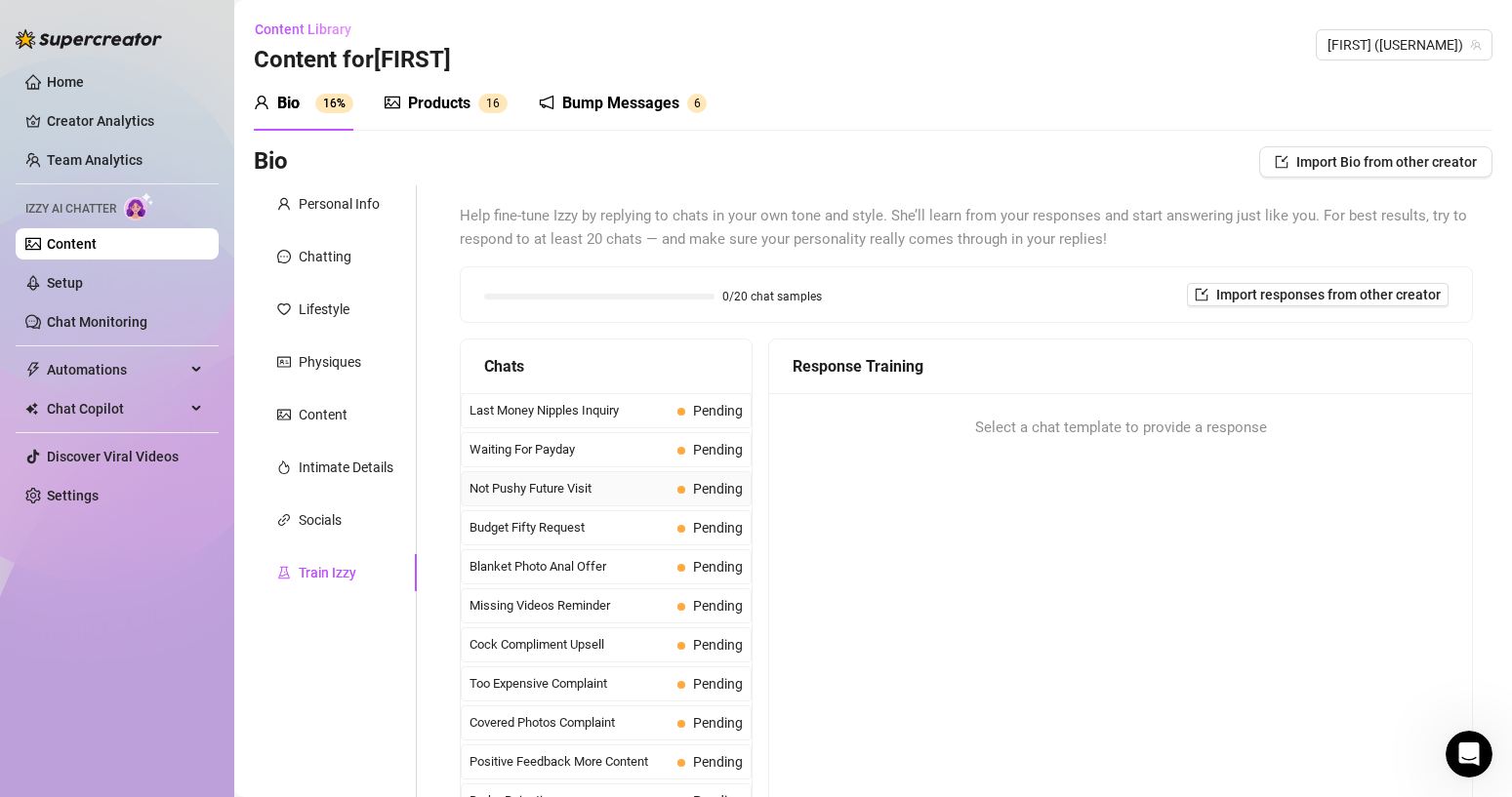 click on "Not Pushy Future Visit" at bounding box center (569, 489) 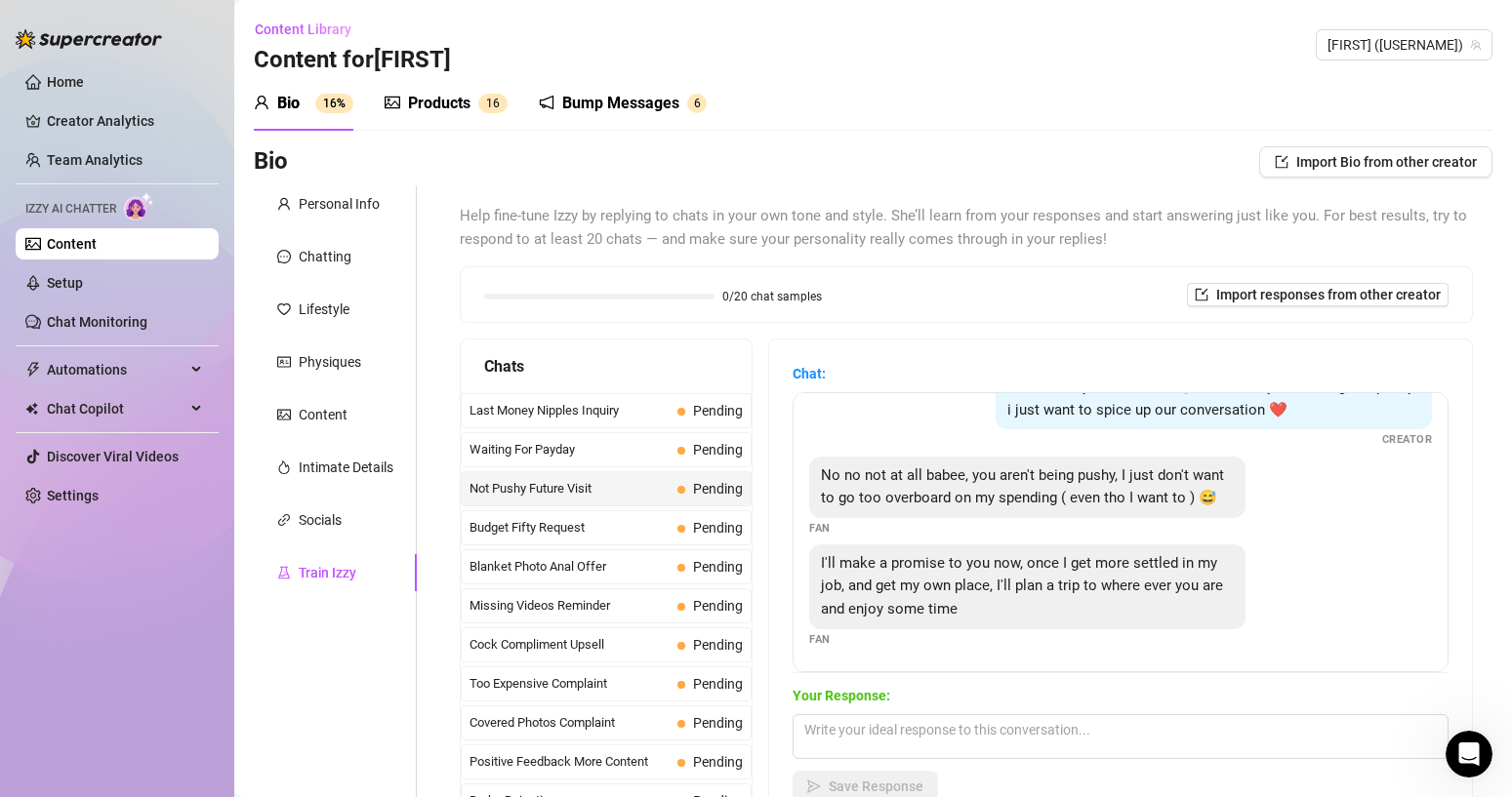 scroll, scrollTop: 63, scrollLeft: 0, axis: vertical 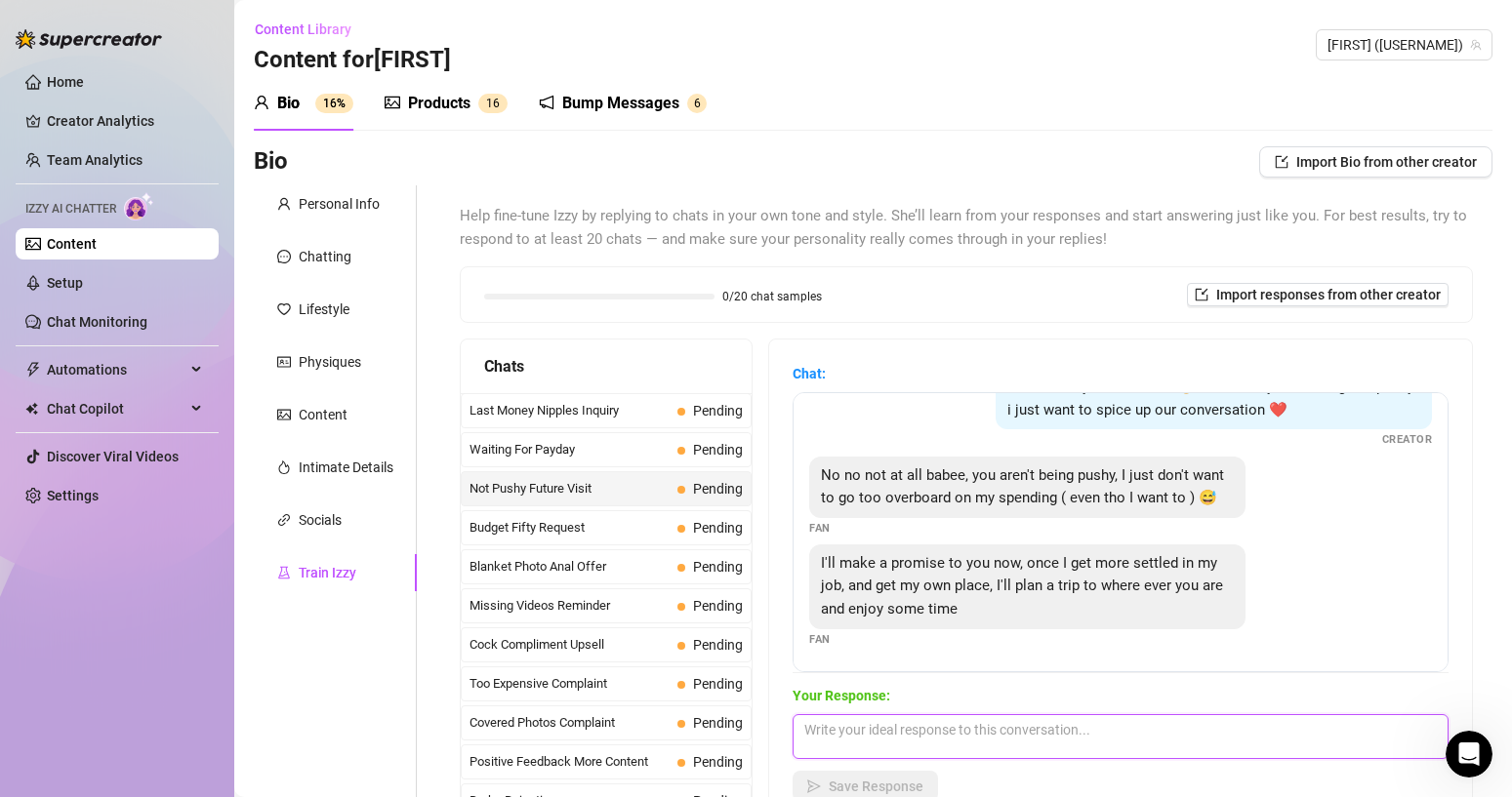 click at bounding box center [1121, 737] 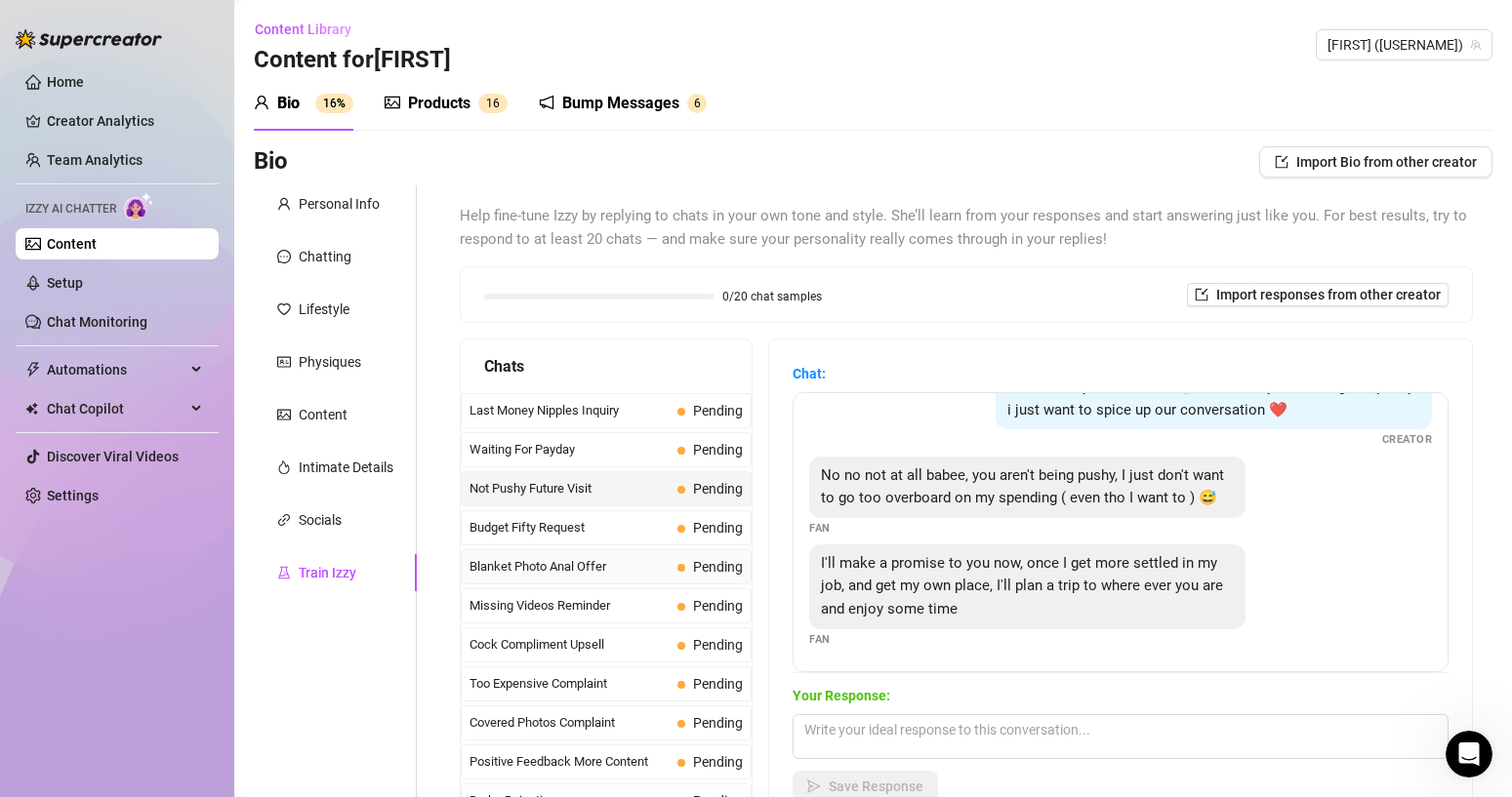 click on "Blanket Photo Anal Offer Pending" at bounding box center (606, 567) 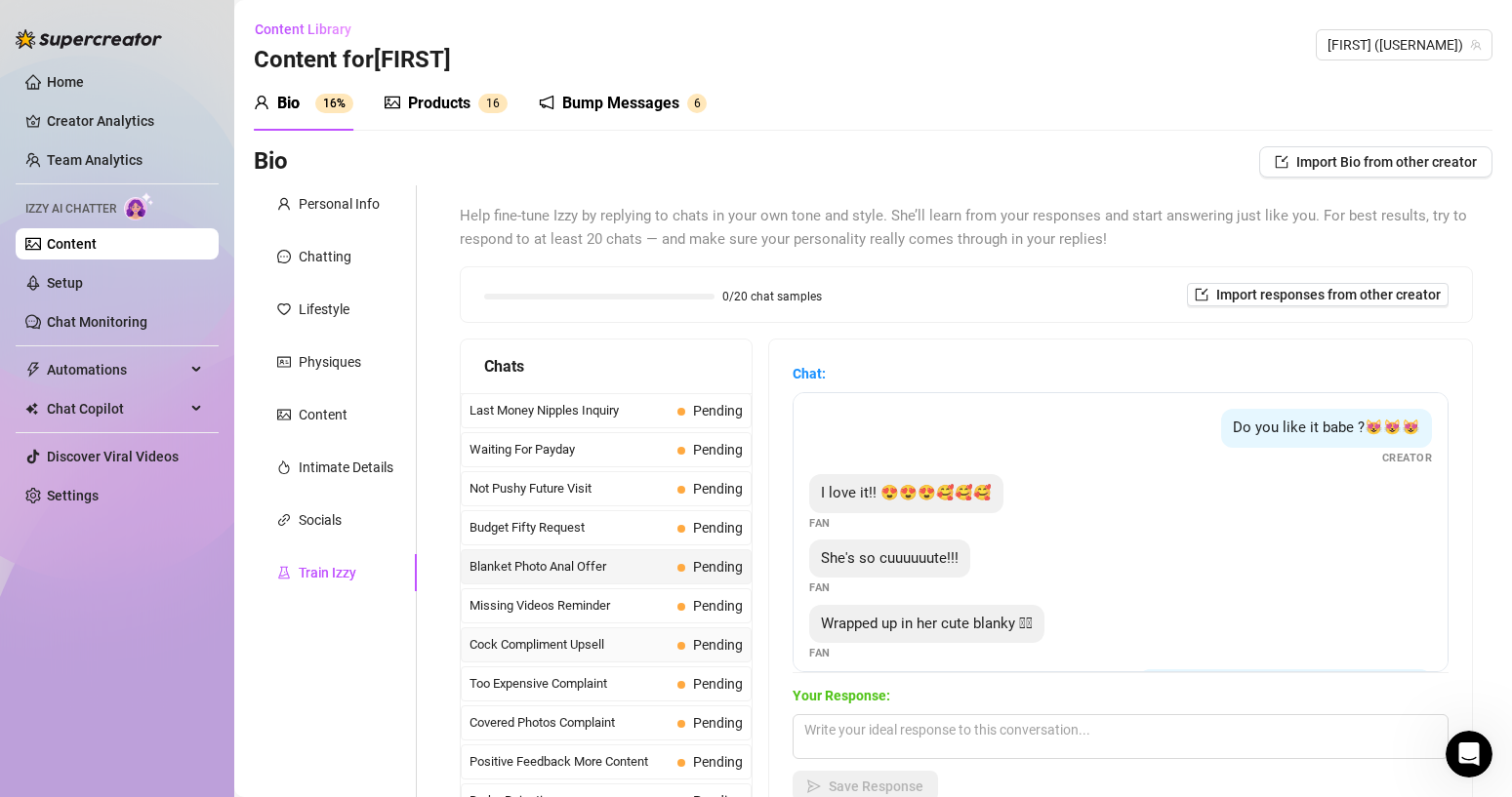 click on "Cock Compliment Upsell" at bounding box center (569, 645) 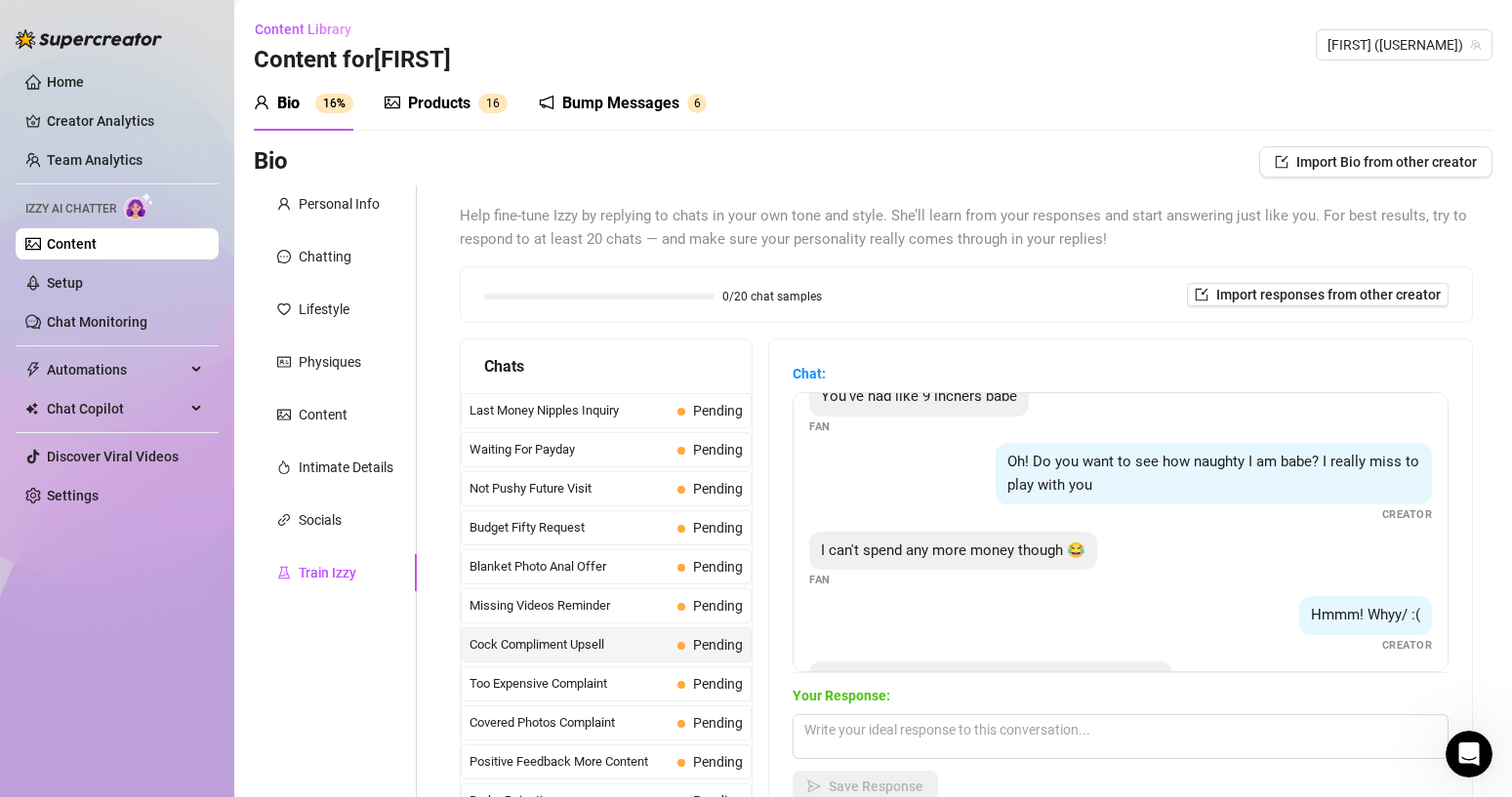 scroll, scrollTop: 428, scrollLeft: 0, axis: vertical 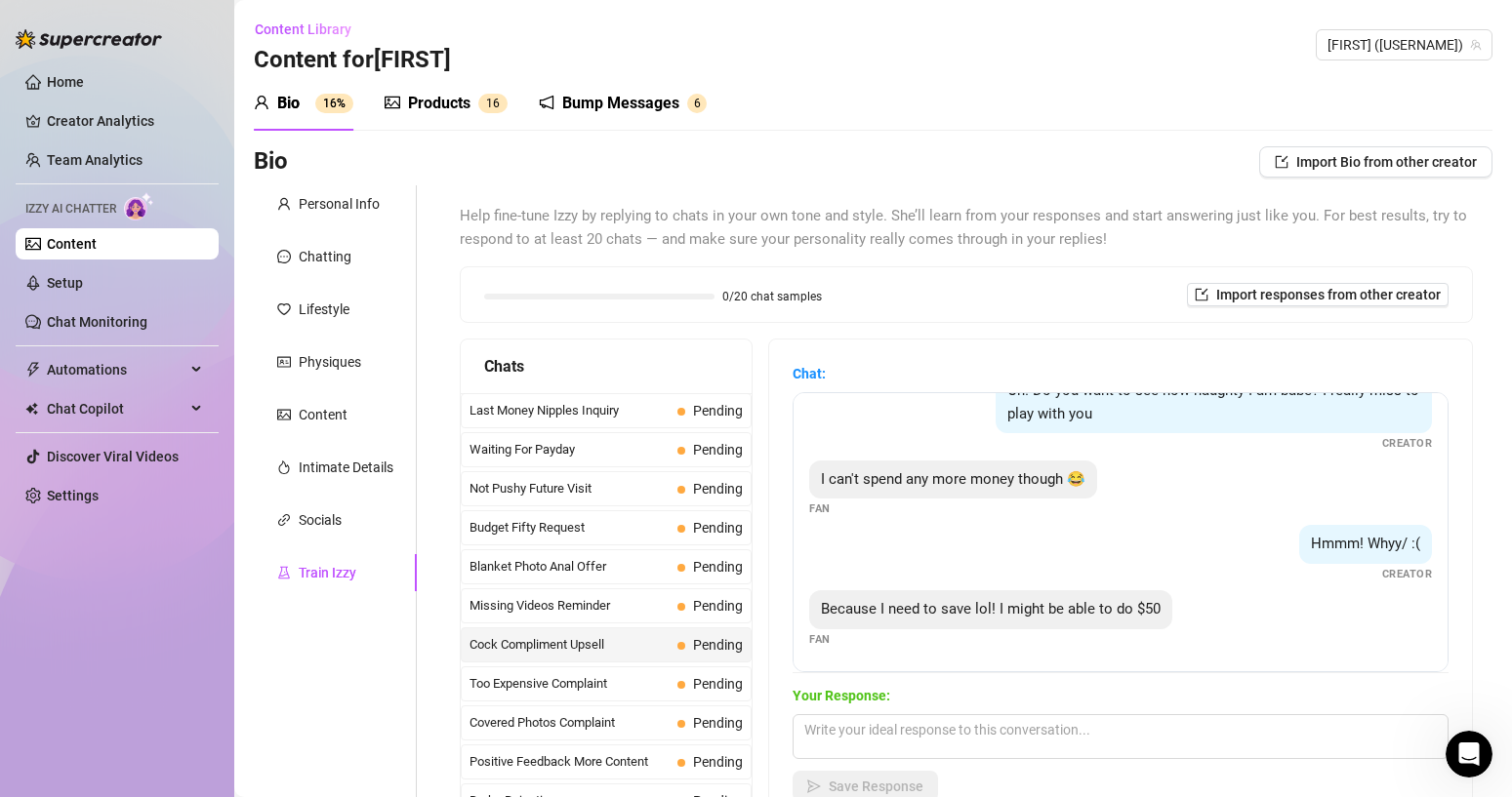 drag, startPoint x: 76, startPoint y: 496, endPoint x: 237, endPoint y: 395, distance: 190.05789 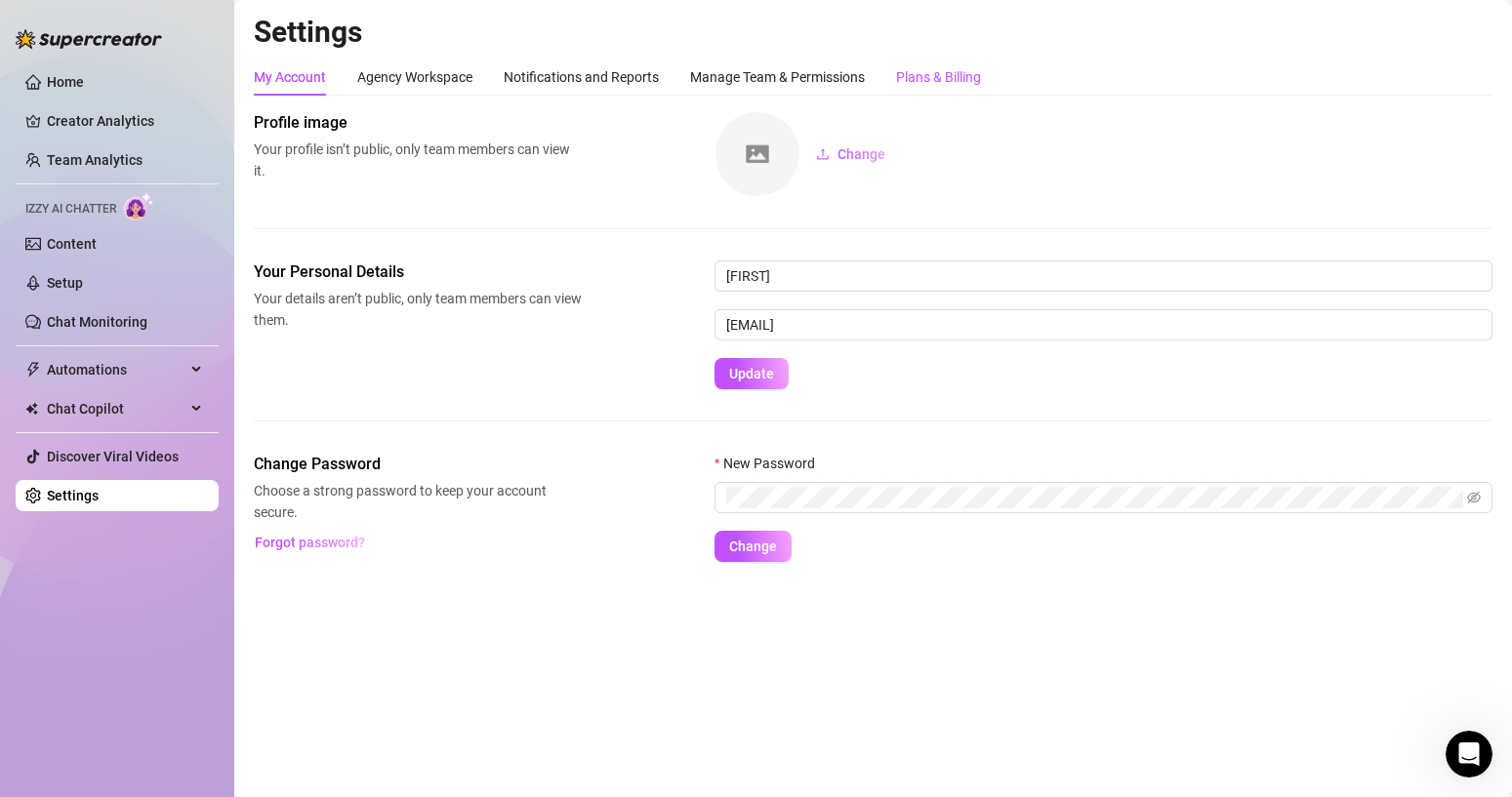 click on "Plans & Billing" at bounding box center (938, 77) 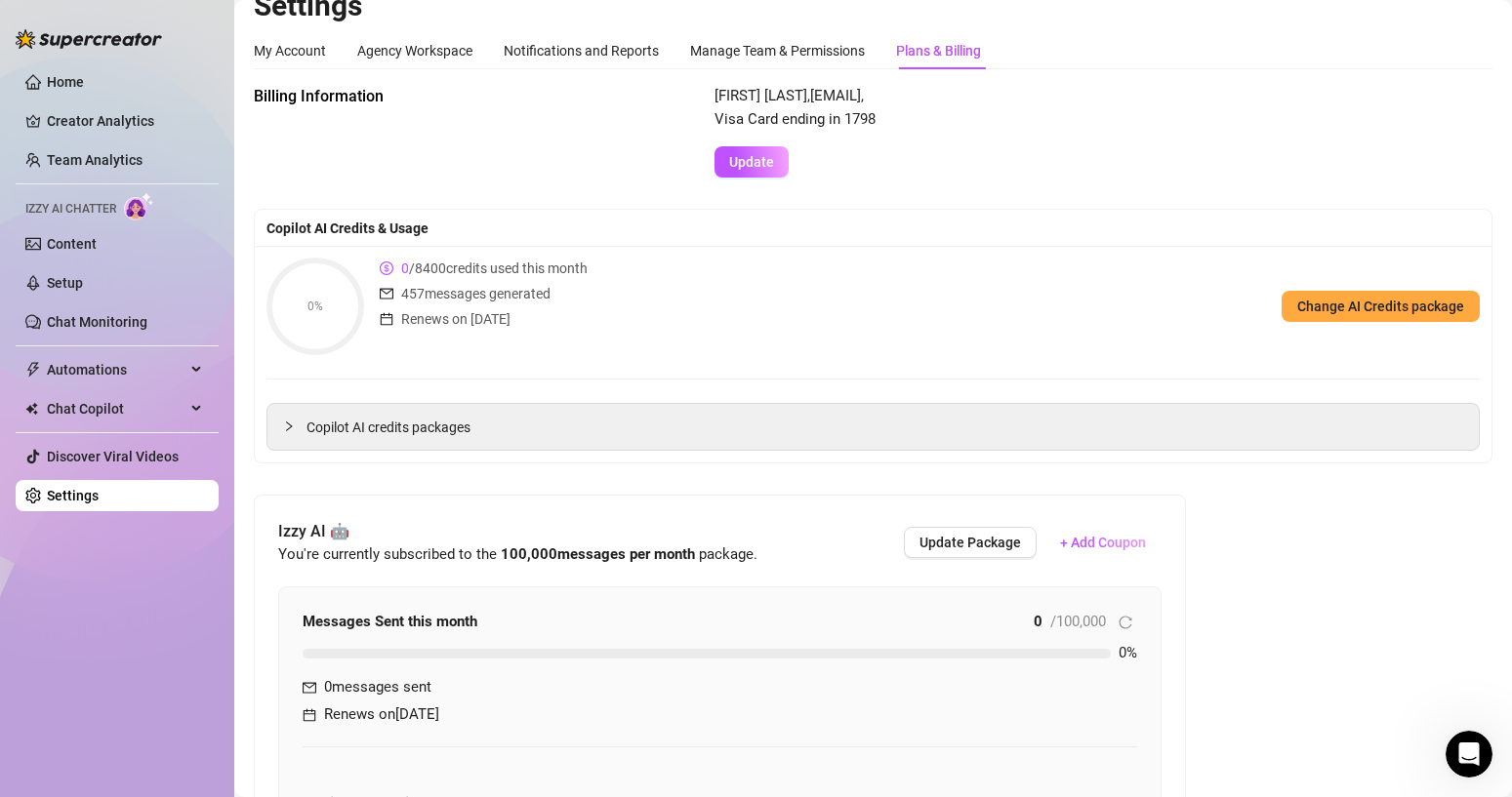 scroll, scrollTop: 54, scrollLeft: 0, axis: vertical 